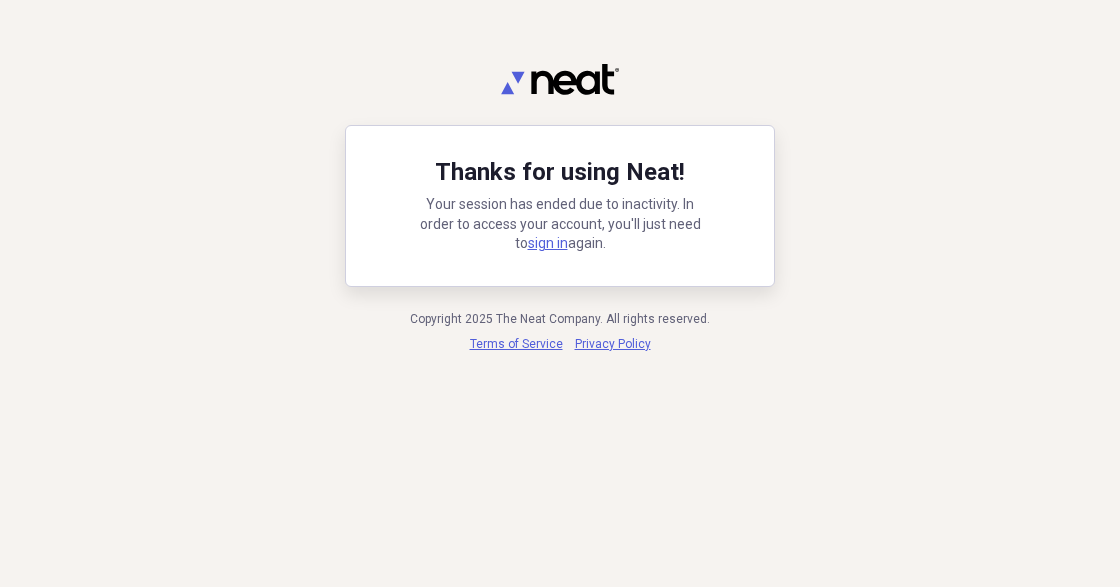 scroll, scrollTop: 0, scrollLeft: 0, axis: both 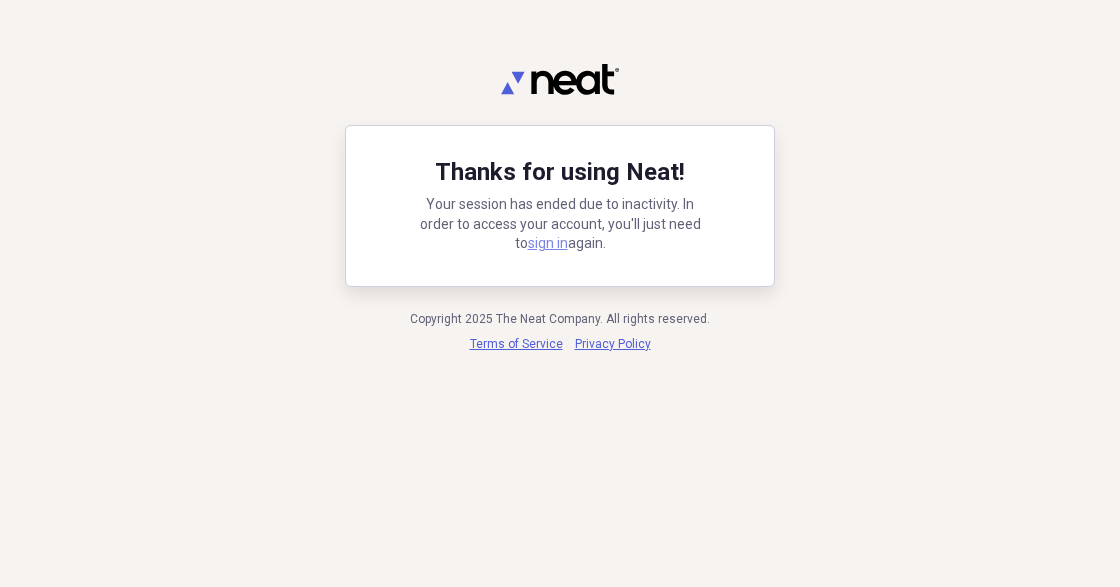 click on "sign in" at bounding box center [548, 243] 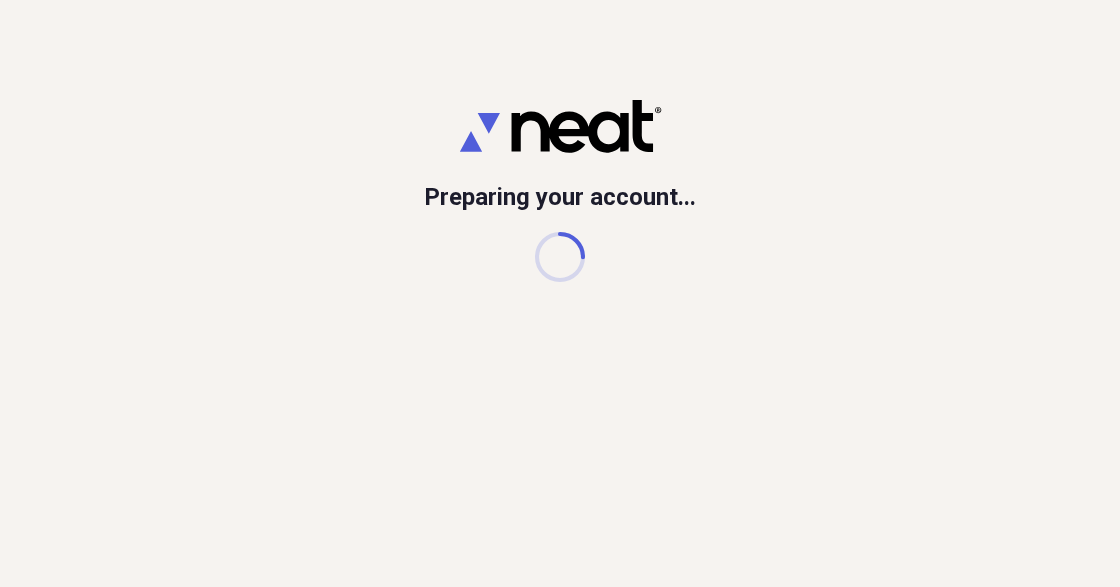 scroll, scrollTop: 0, scrollLeft: 0, axis: both 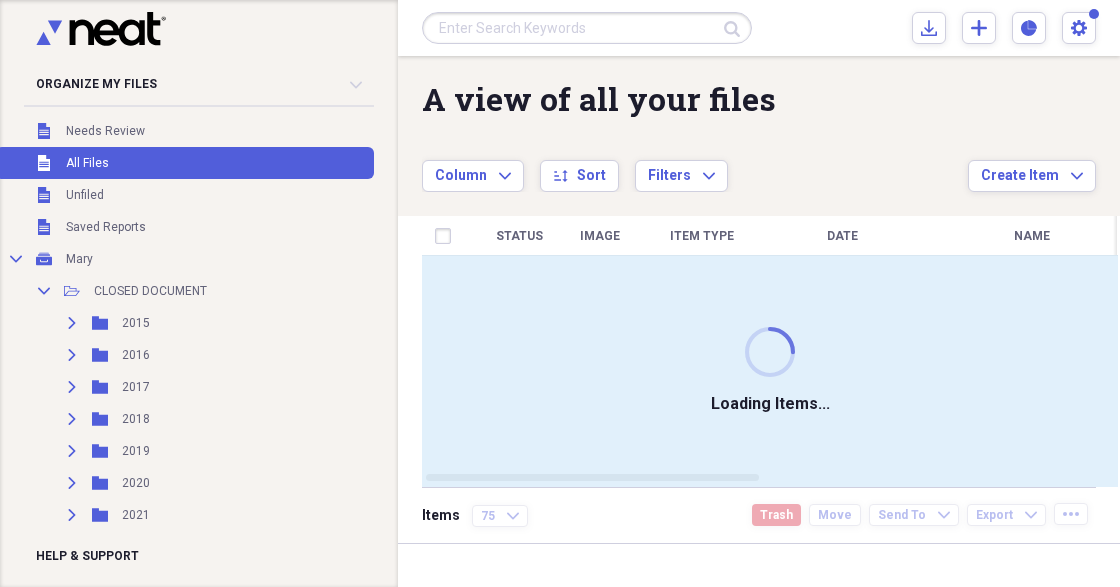 click at bounding box center [587, 28] 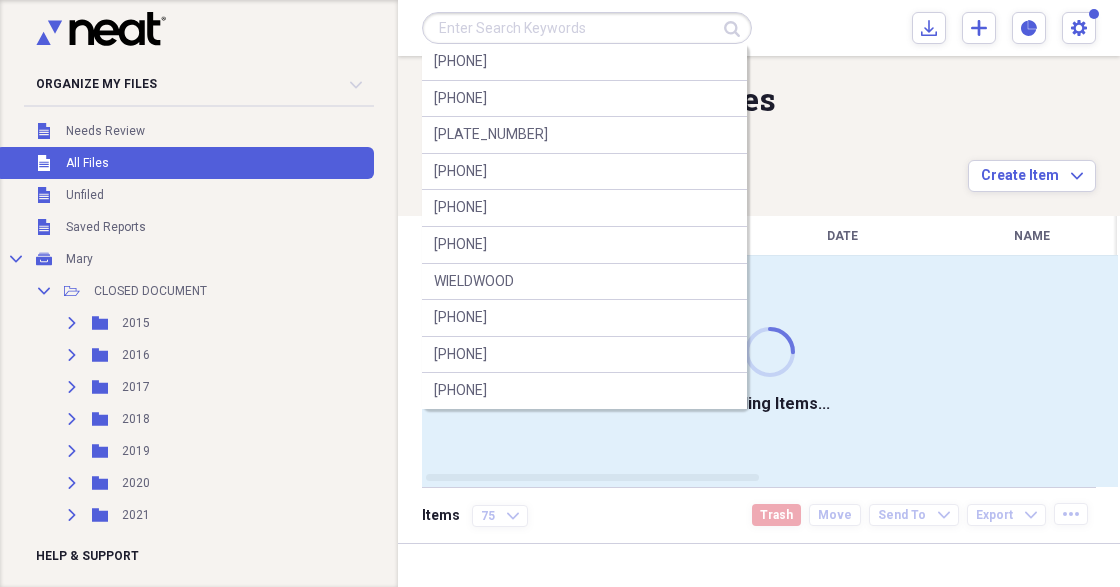 click at bounding box center (587, 28) 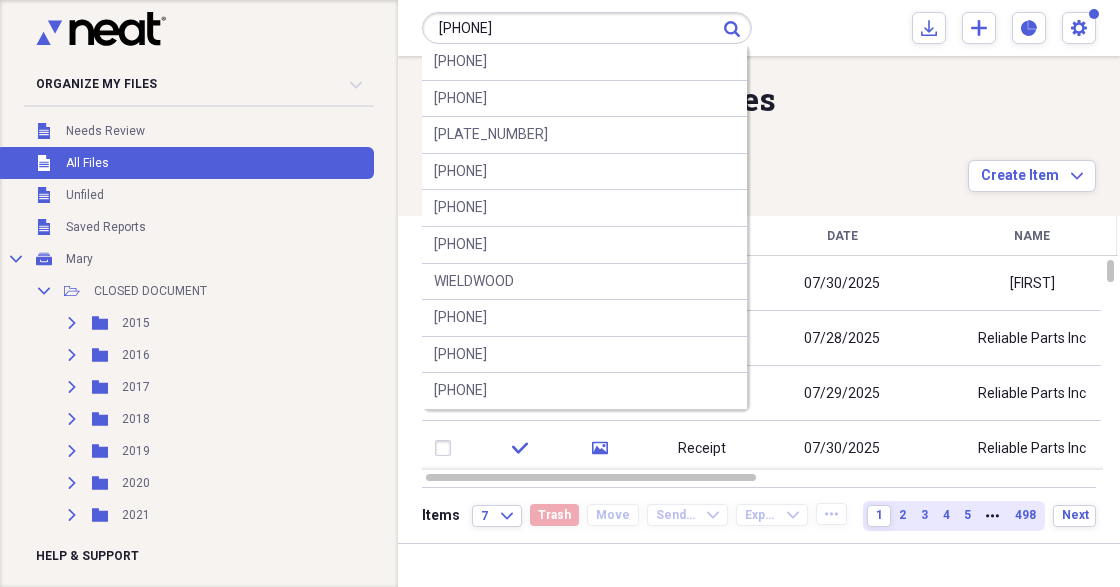 type on "[PHONE]" 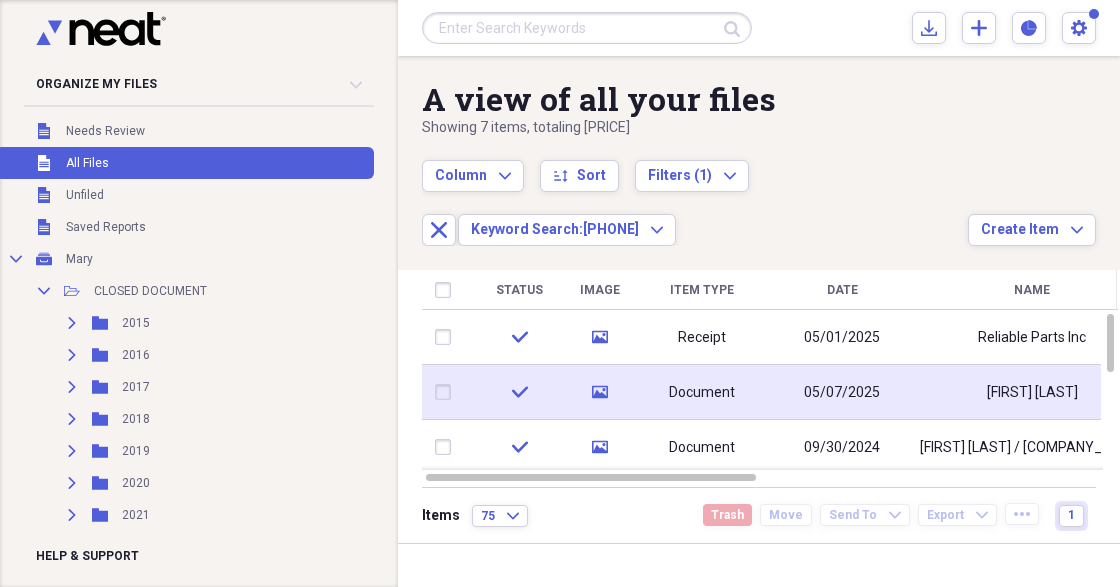 click on "Document" at bounding box center (702, 393) 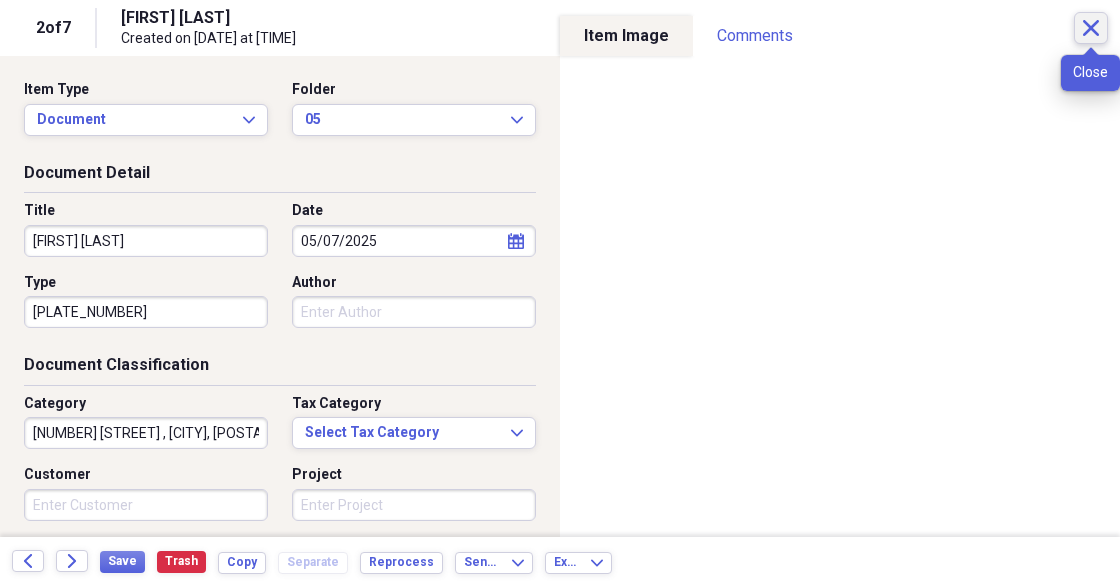 click on "Close" 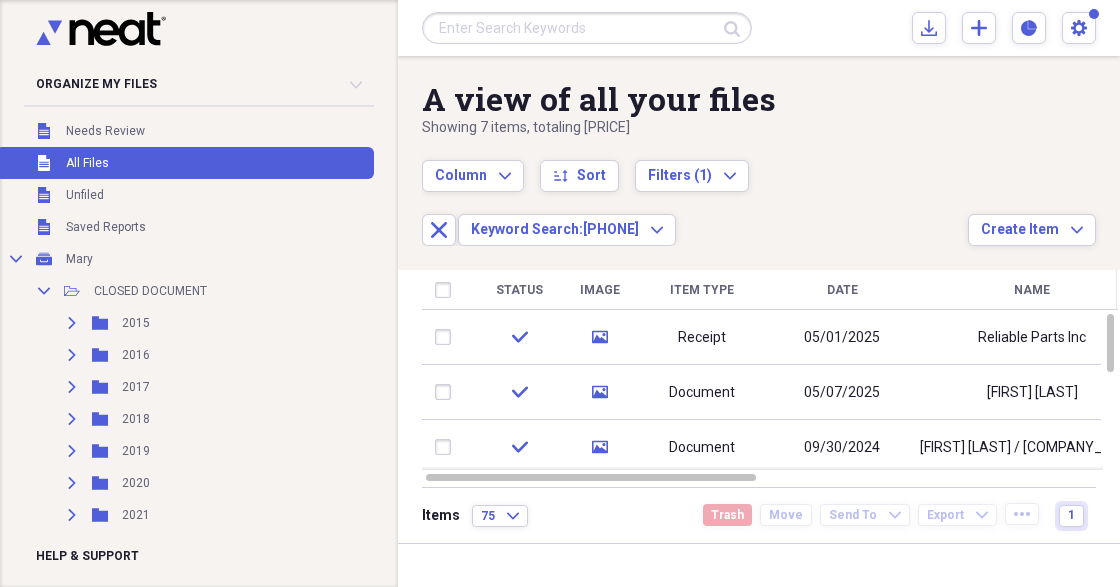 click at bounding box center [587, 28] 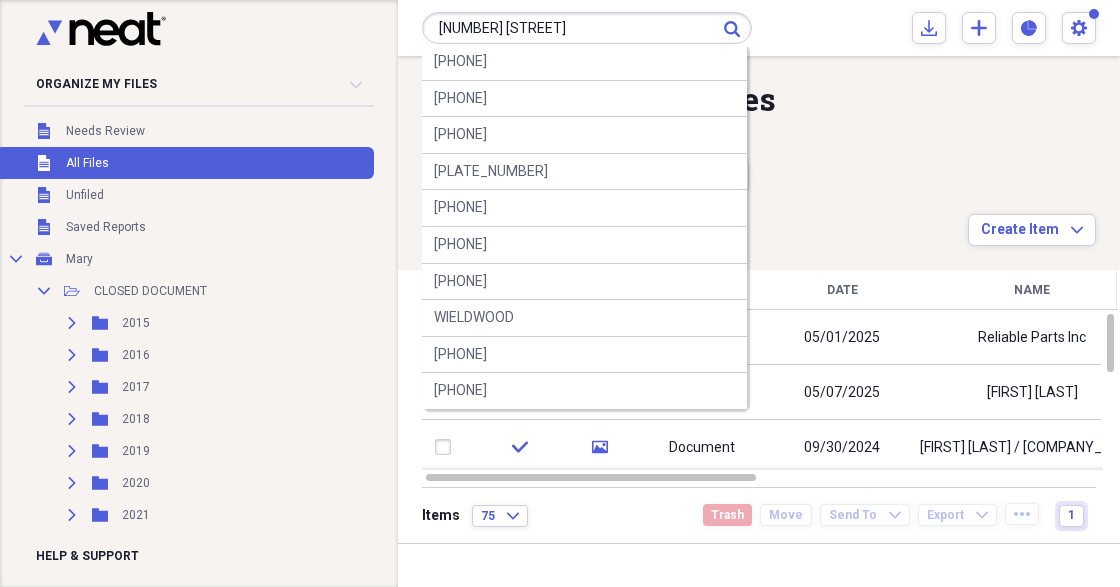 type on "[NUMBER] [STREET]" 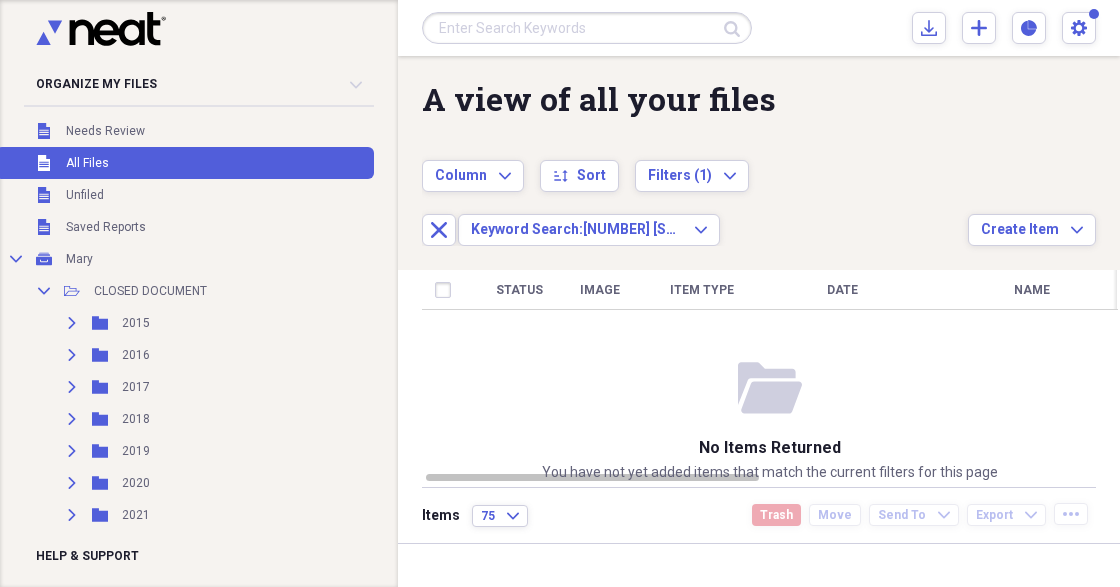 click at bounding box center [587, 28] 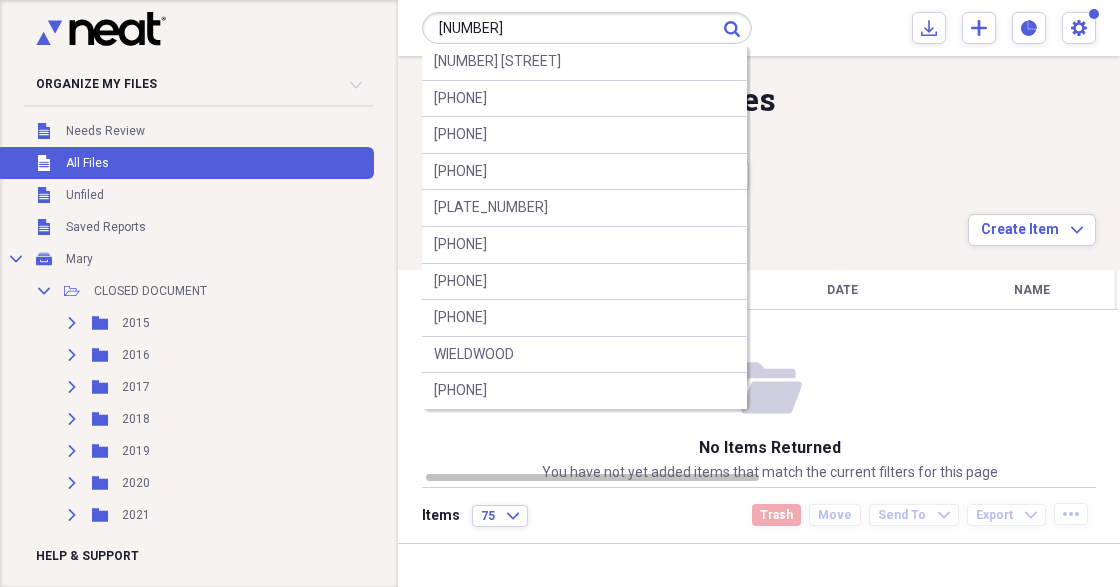 type on "[NUMBER]" 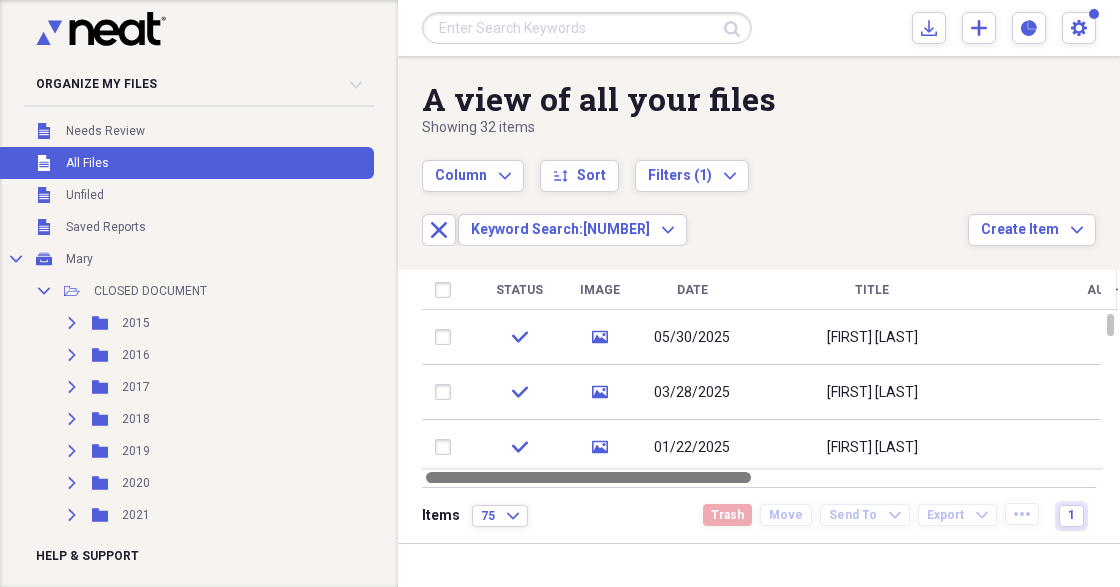 click at bounding box center [588, 477] 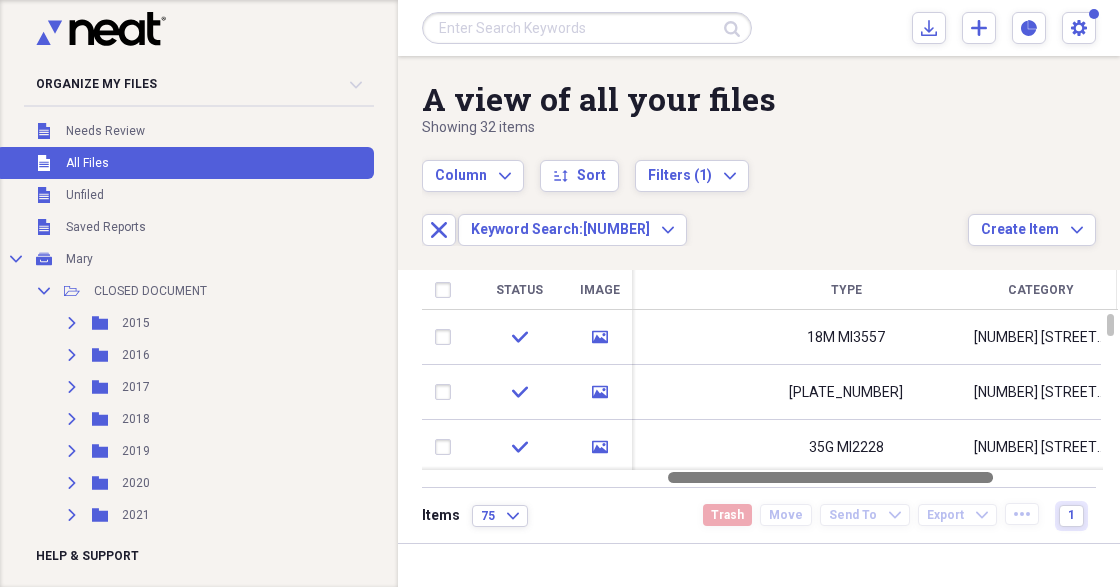 drag, startPoint x: 736, startPoint y: 476, endPoint x: 952, endPoint y: 500, distance: 217.32924 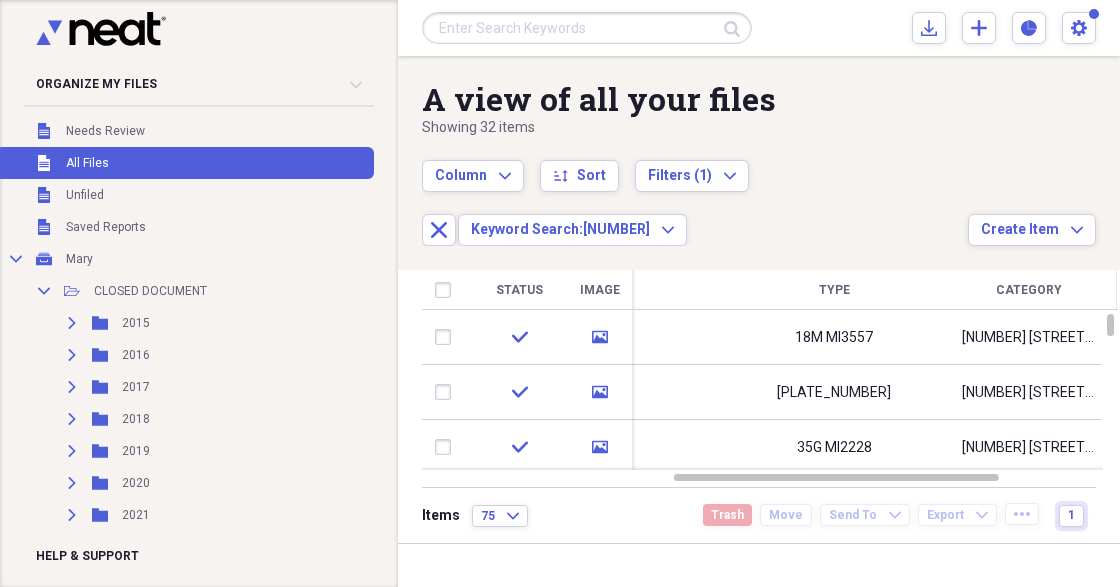 click on "Items 75 Expand Trash Move Send To Expand Export Expand more 1" at bounding box center [759, 515] 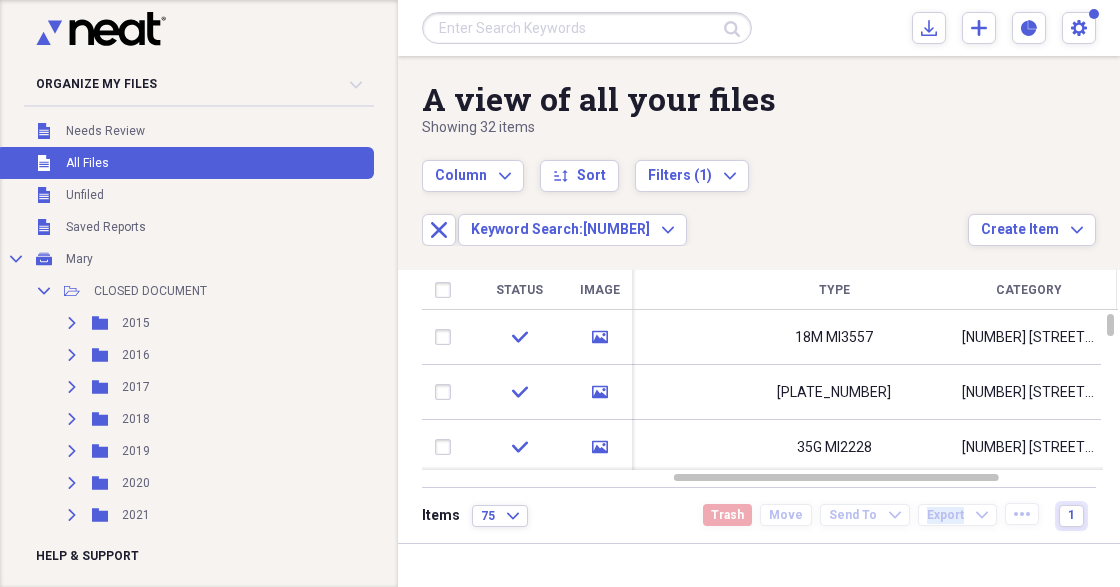 drag, startPoint x: 952, startPoint y: 500, endPoint x: 998, endPoint y: 502, distance: 46.043457 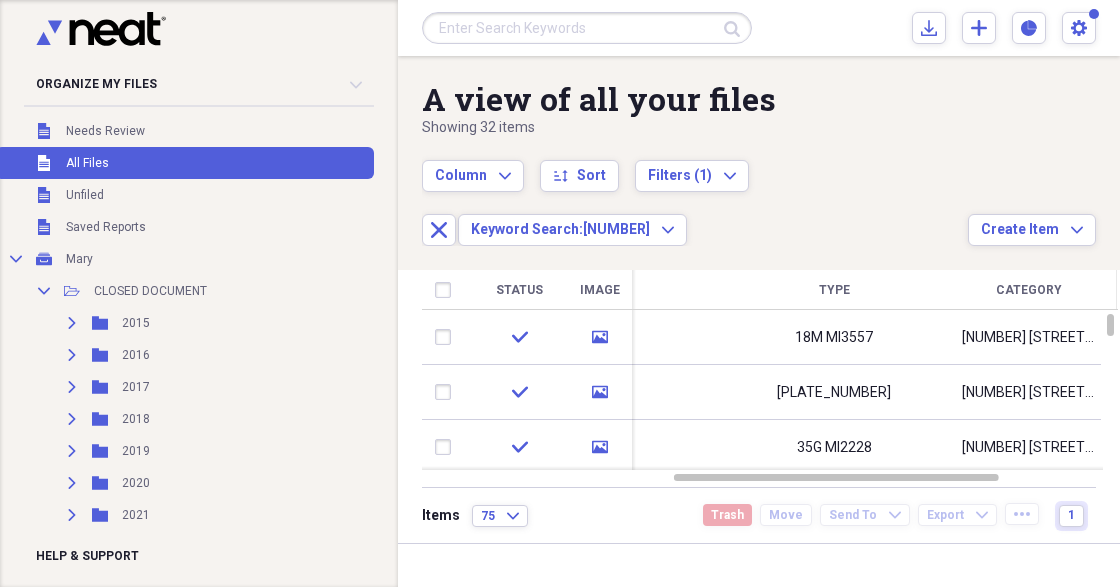 click on "Export Expand" at bounding box center [957, 514] 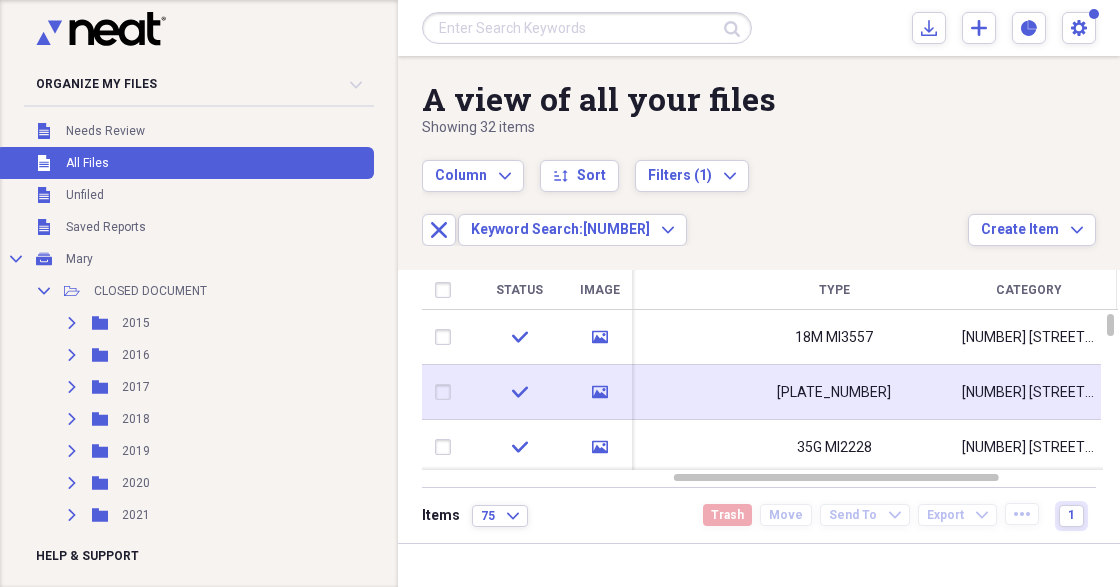 click on "[NUMBER] [STREET] [CITY],[STATE] [POSTAL_CODE]" at bounding box center (1029, 393) 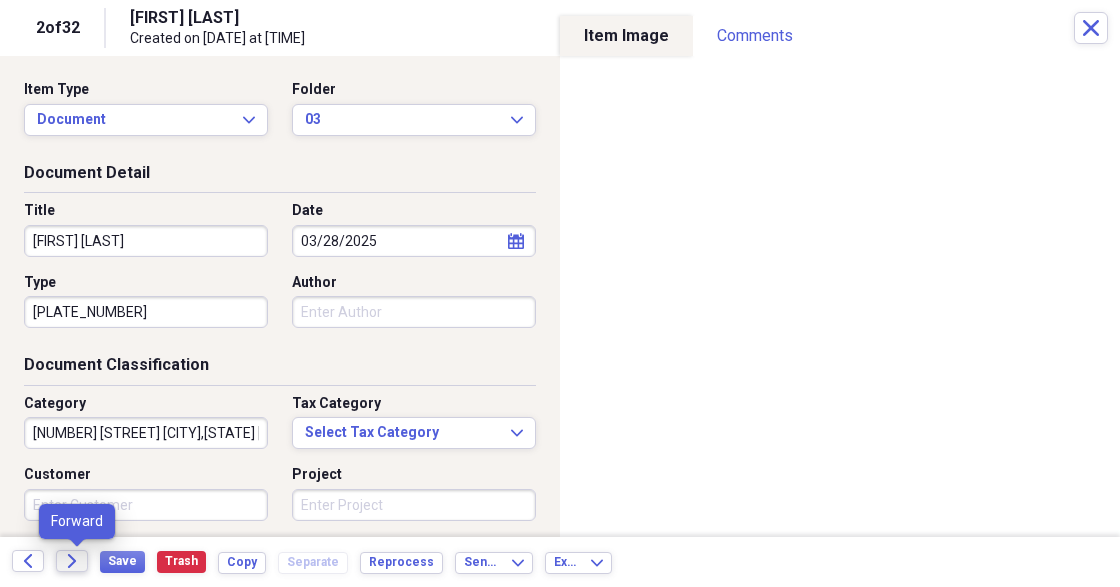 click 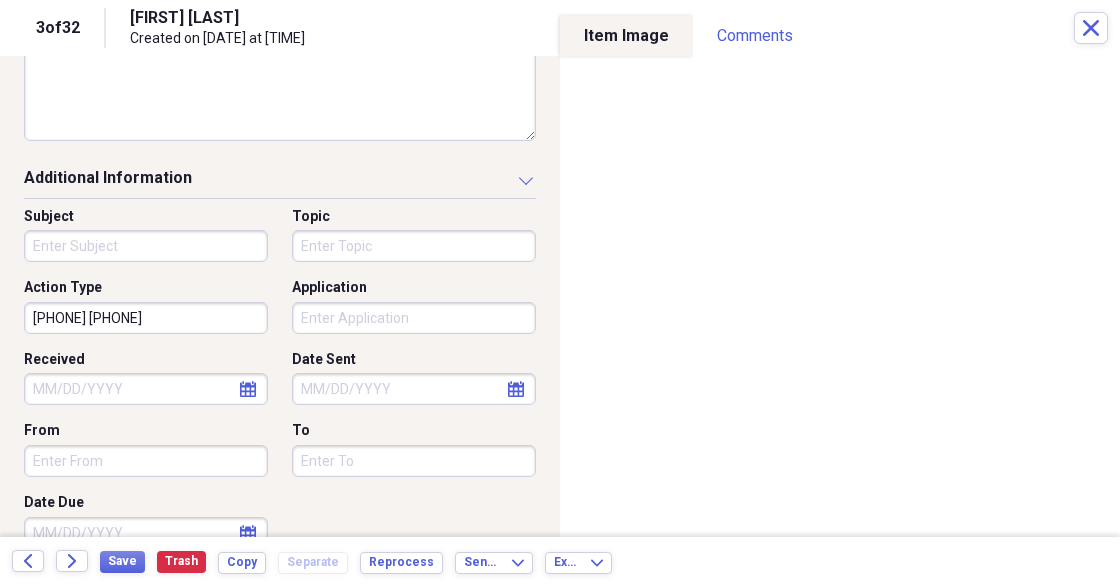 scroll, scrollTop: 543, scrollLeft: 0, axis: vertical 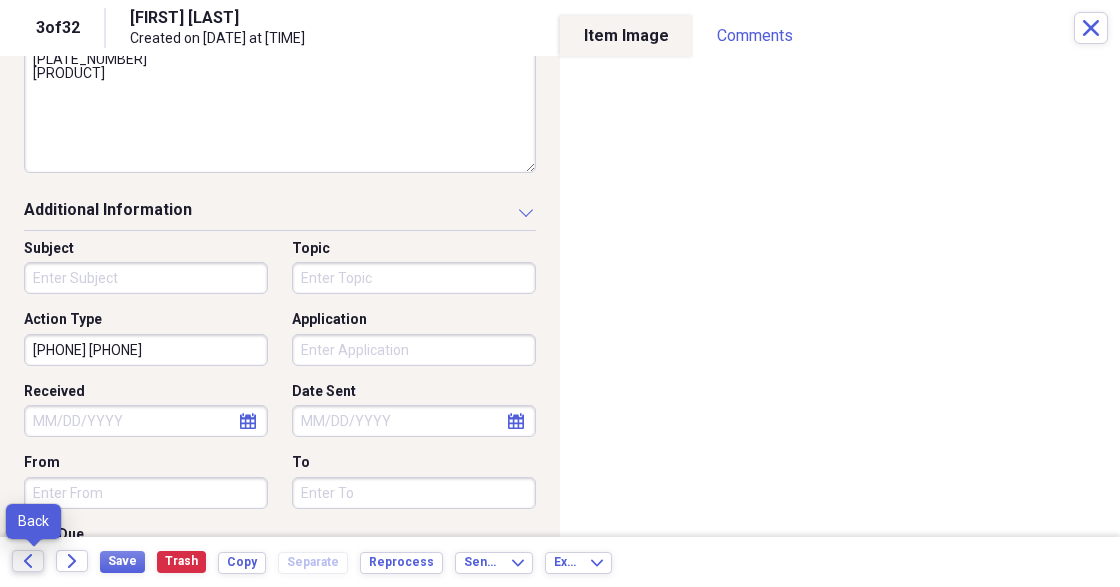 click on "Back" at bounding box center (28, 561) 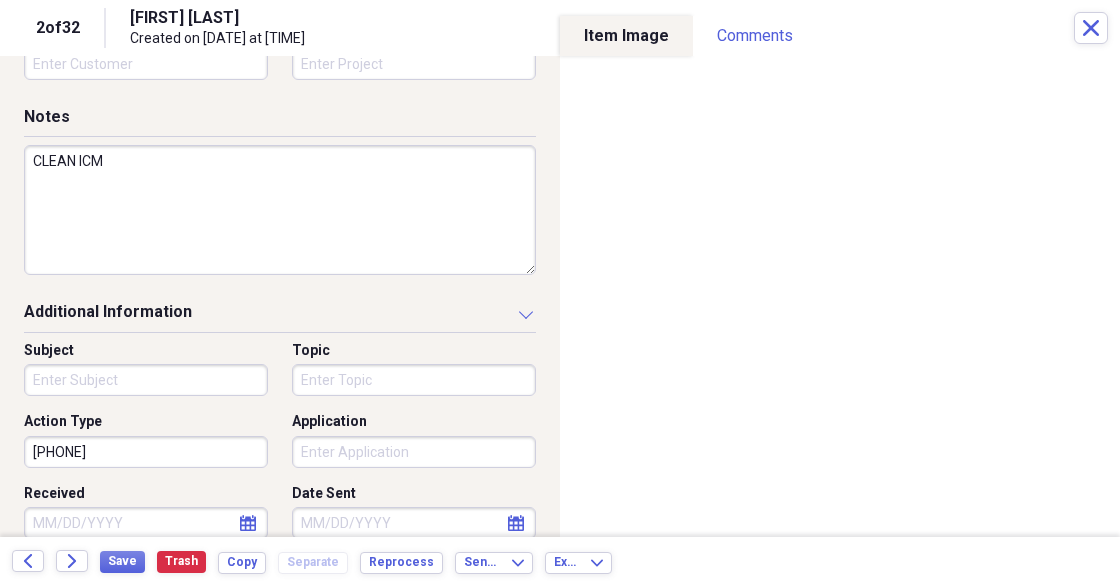 scroll, scrollTop: 466, scrollLeft: 0, axis: vertical 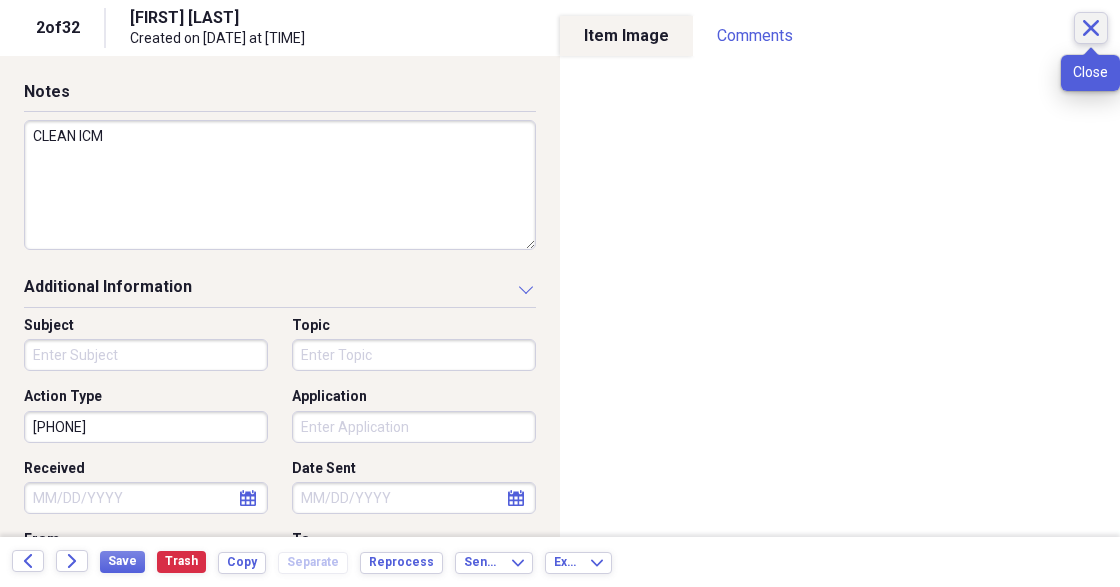 click 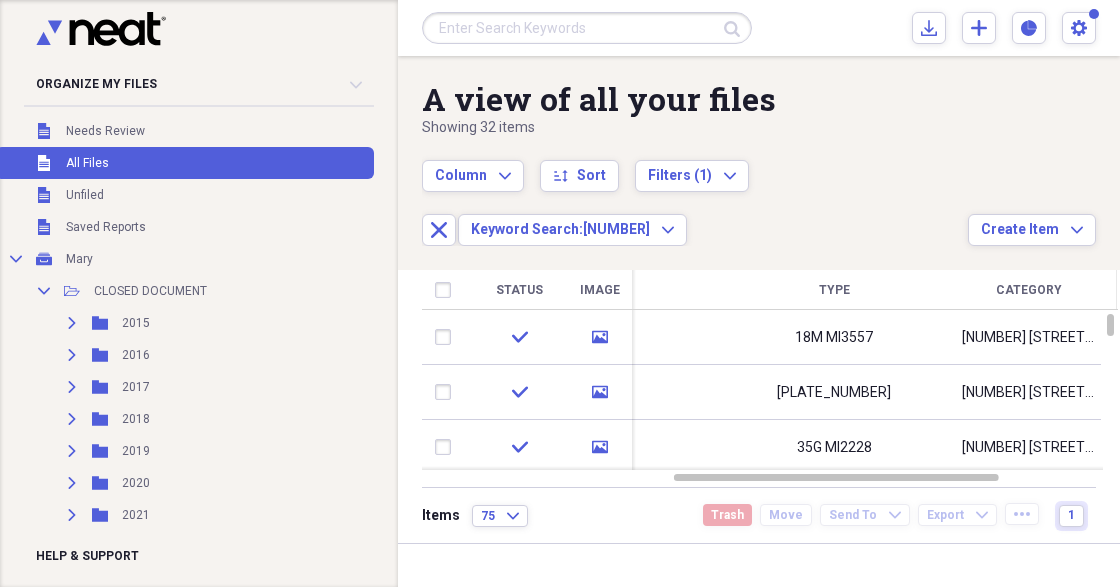 click at bounding box center [587, 28] 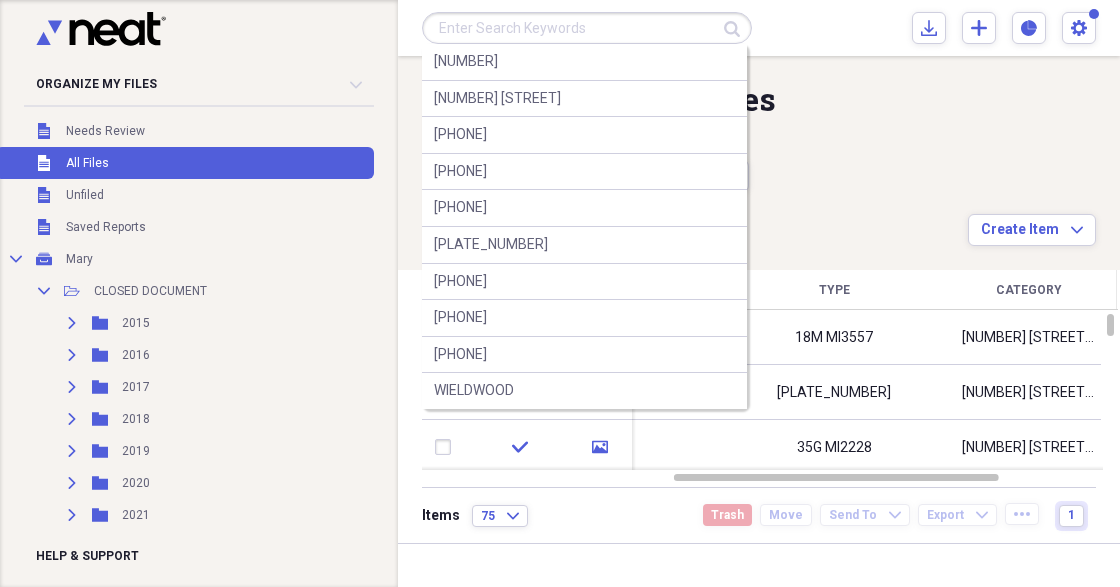 click at bounding box center [587, 28] 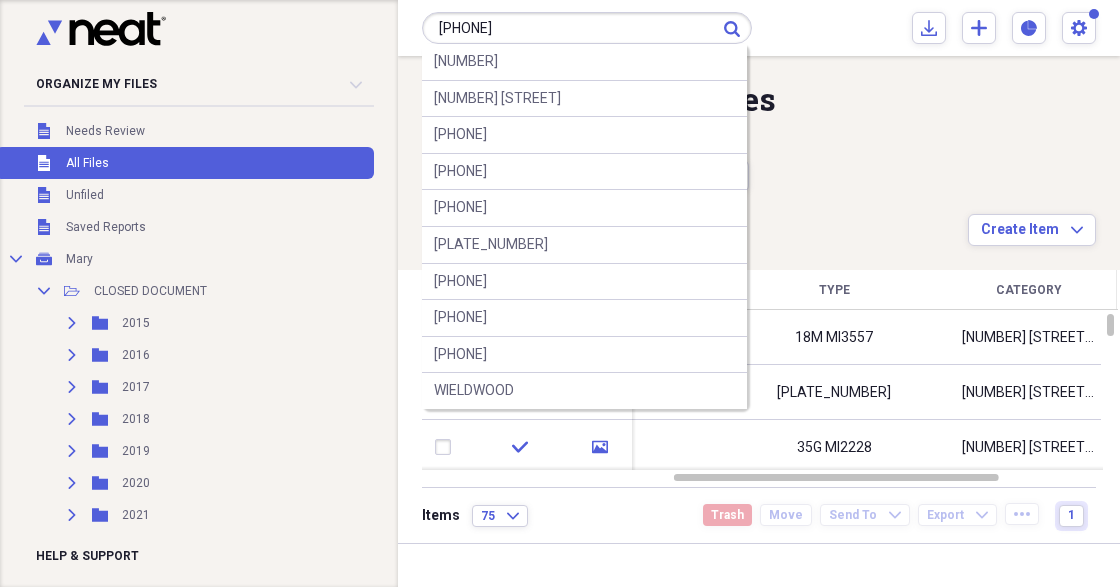 type on "[PHONE]" 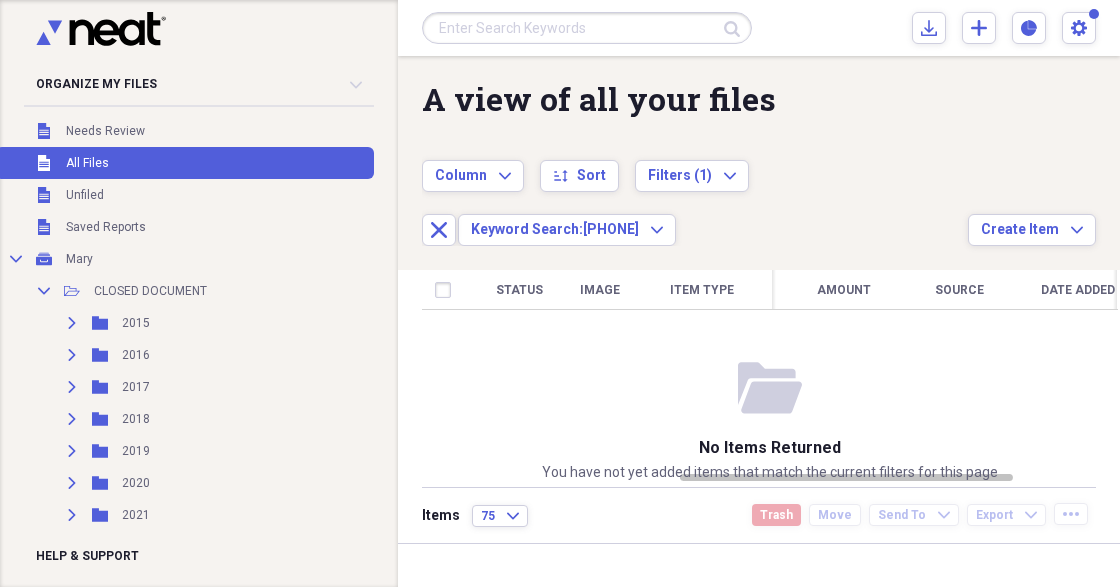 click at bounding box center (587, 28) 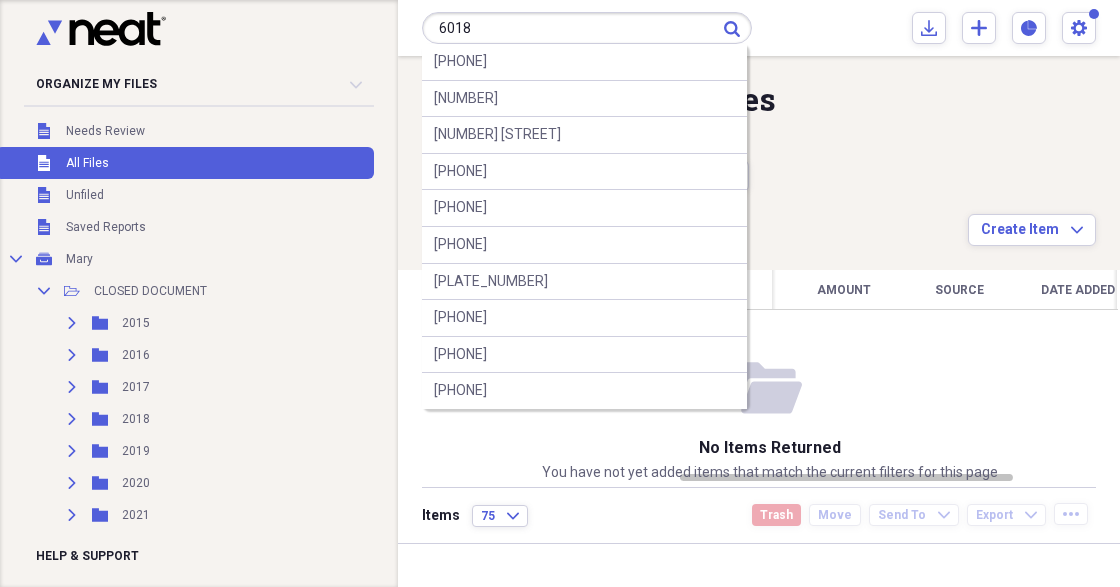 type on "6018" 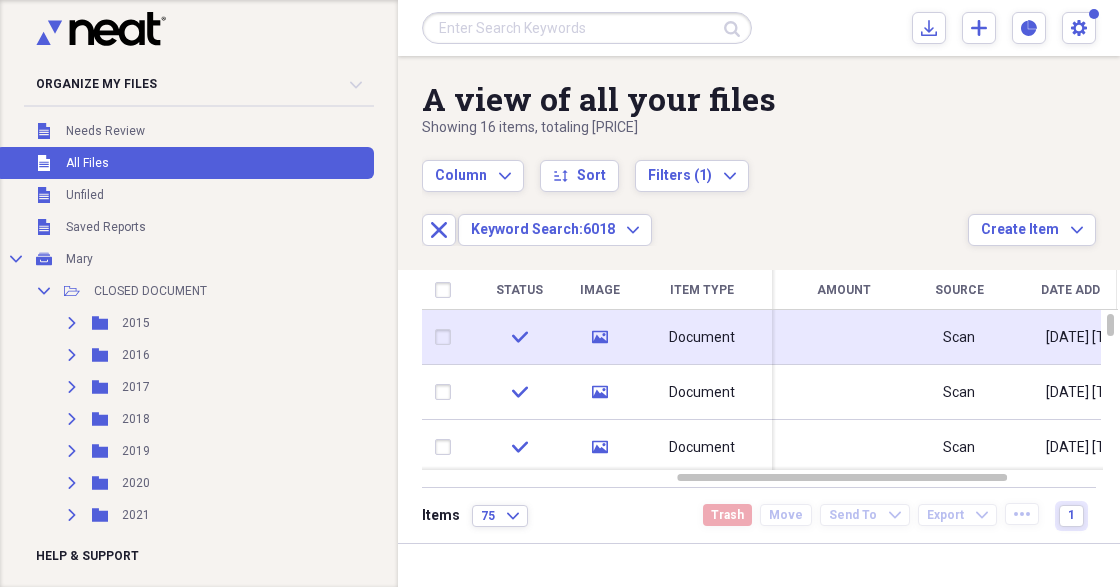 click on "Document" at bounding box center (702, 338) 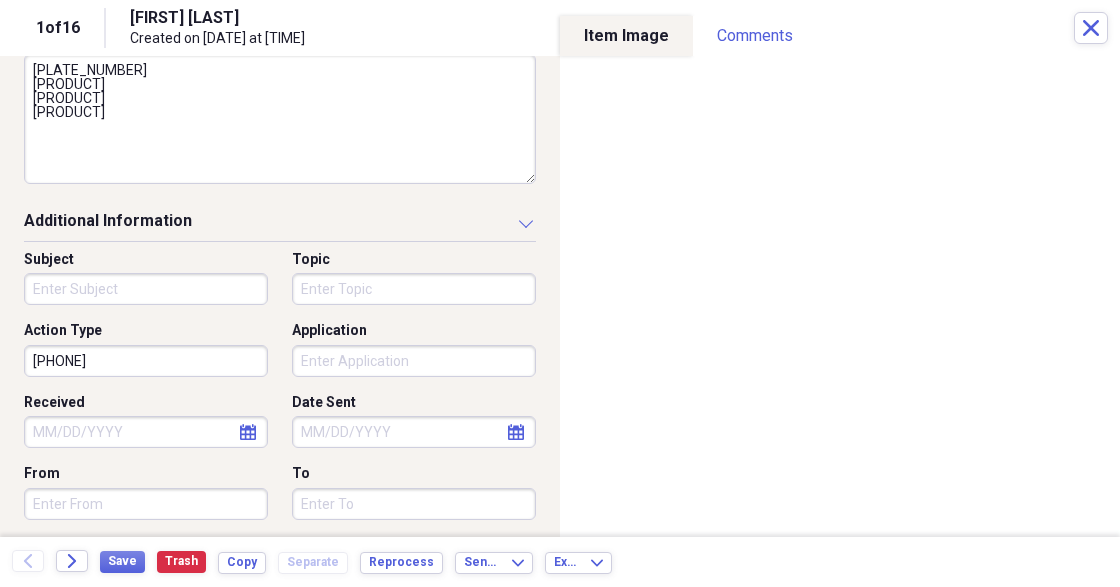 scroll, scrollTop: 533, scrollLeft: 0, axis: vertical 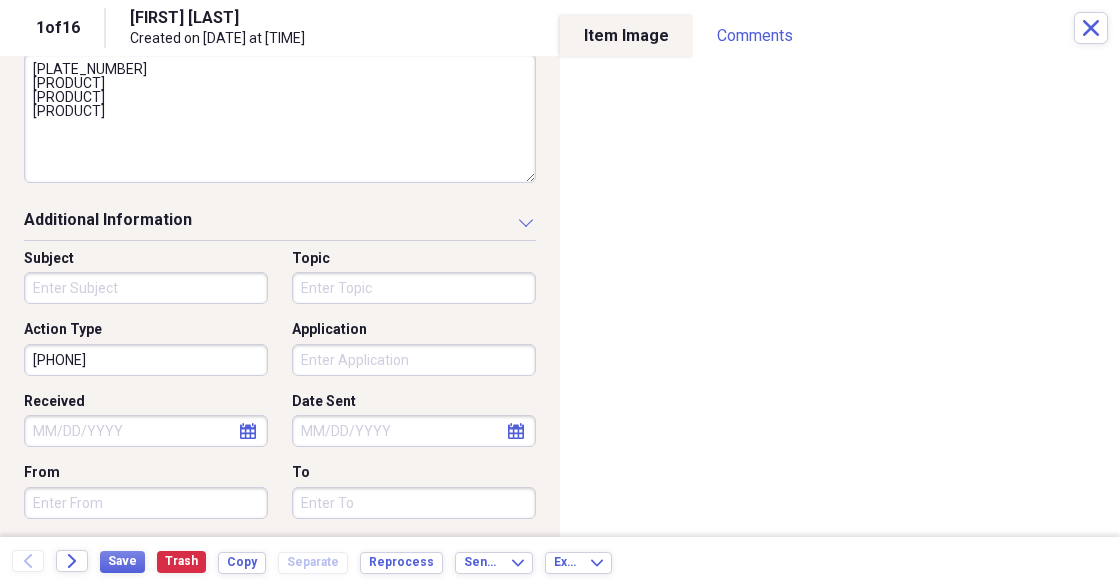 click on "[PHONE]" at bounding box center (146, 360) 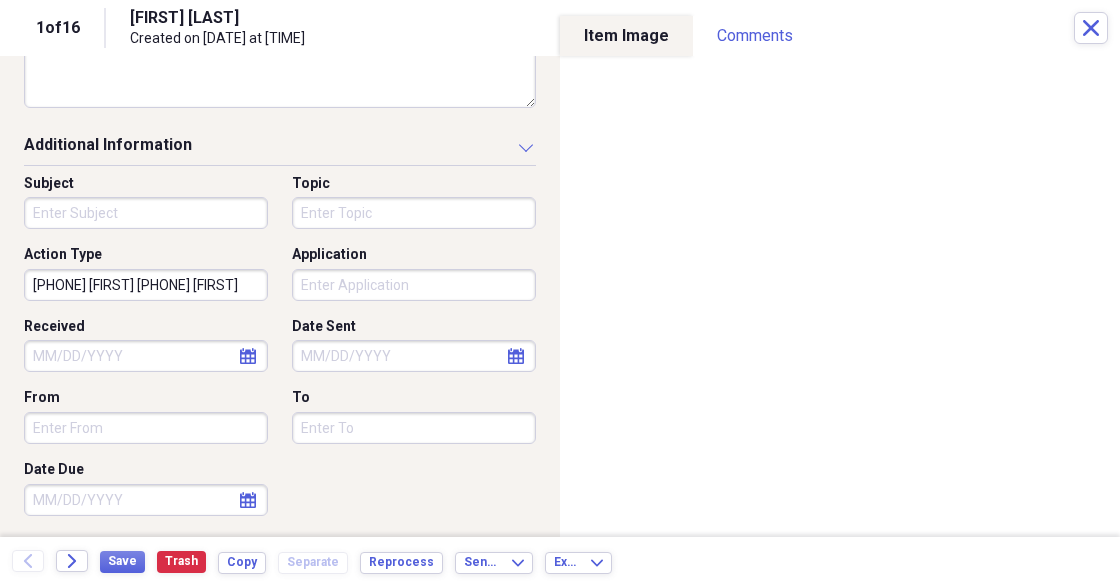 scroll, scrollTop: 610, scrollLeft: 0, axis: vertical 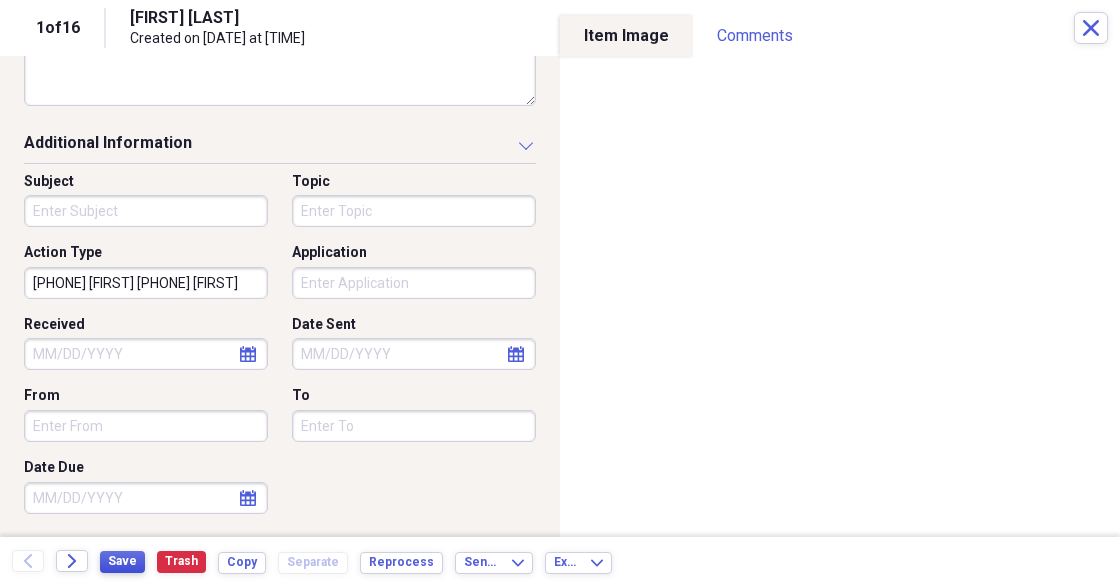 type on "[PHONE] [FIRST] [PHONE] [FIRST]" 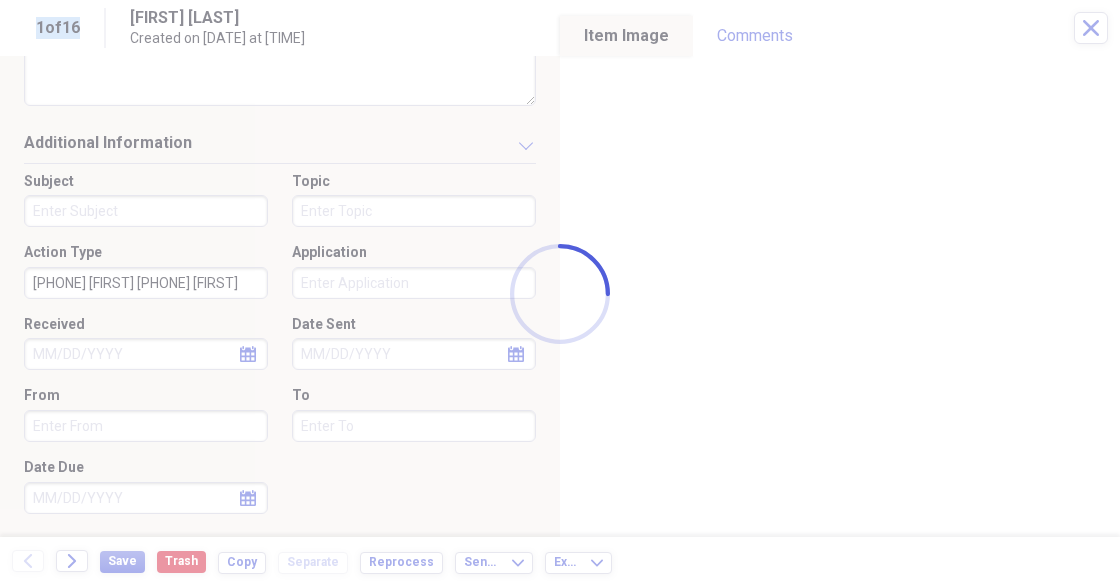 scroll, scrollTop: 0, scrollLeft: 0, axis: both 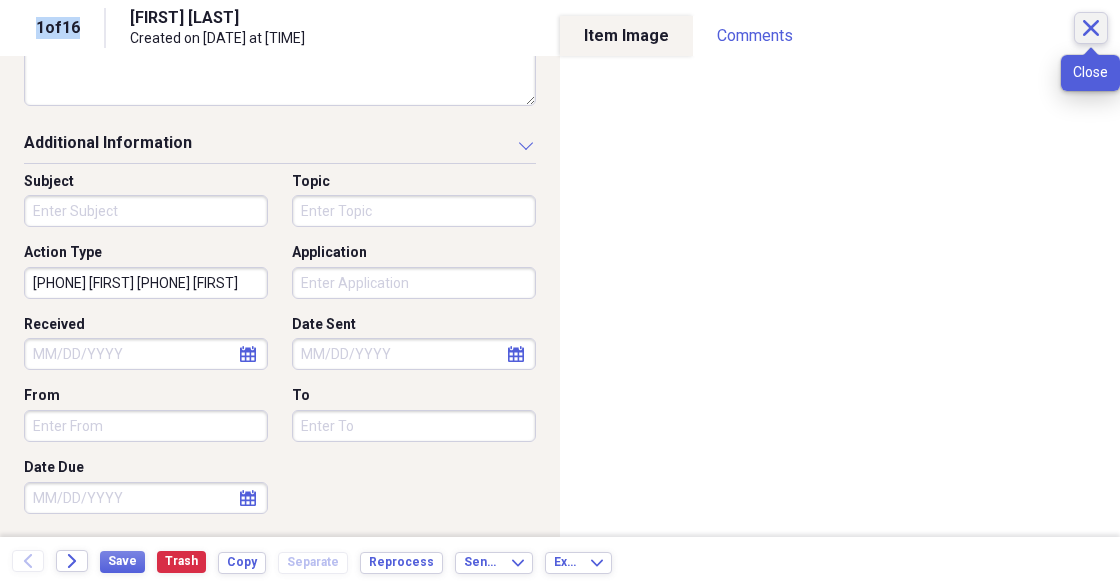 click on "Close" 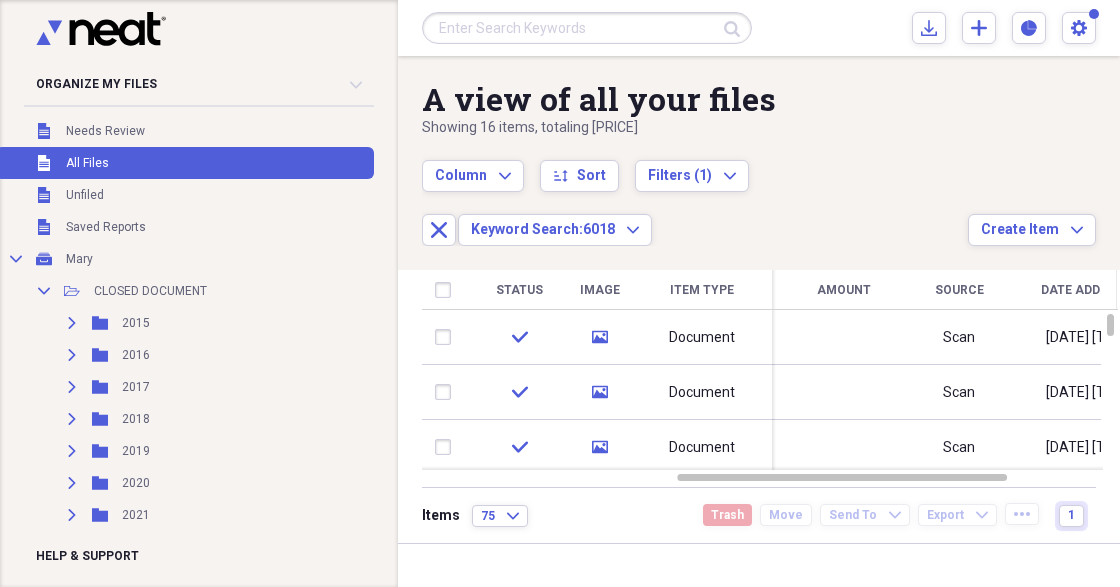click at bounding box center (587, 28) 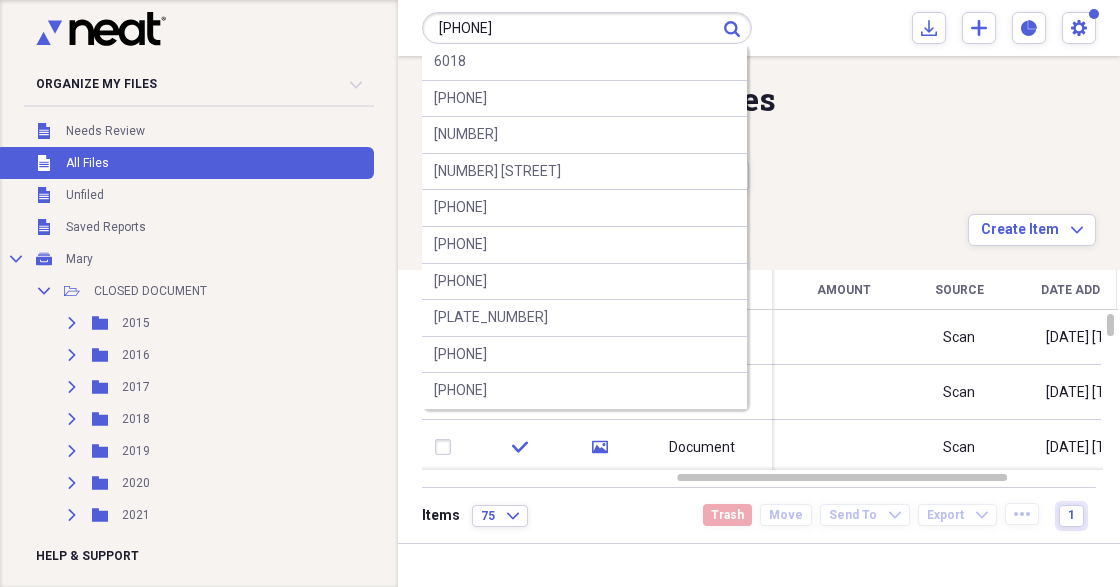 type on "[PHONE]" 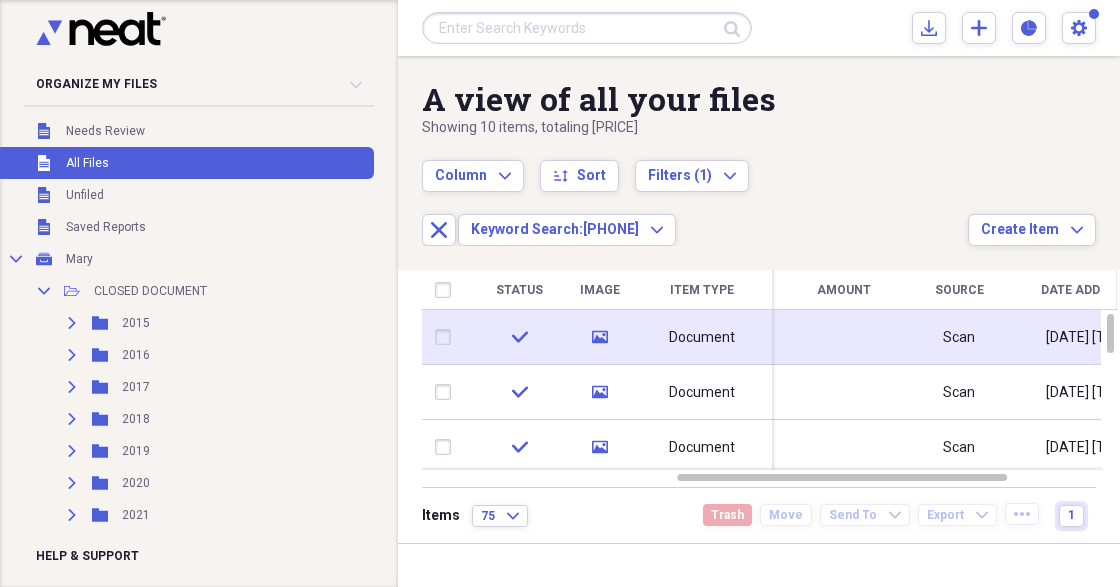 click on "Document" at bounding box center (702, 338) 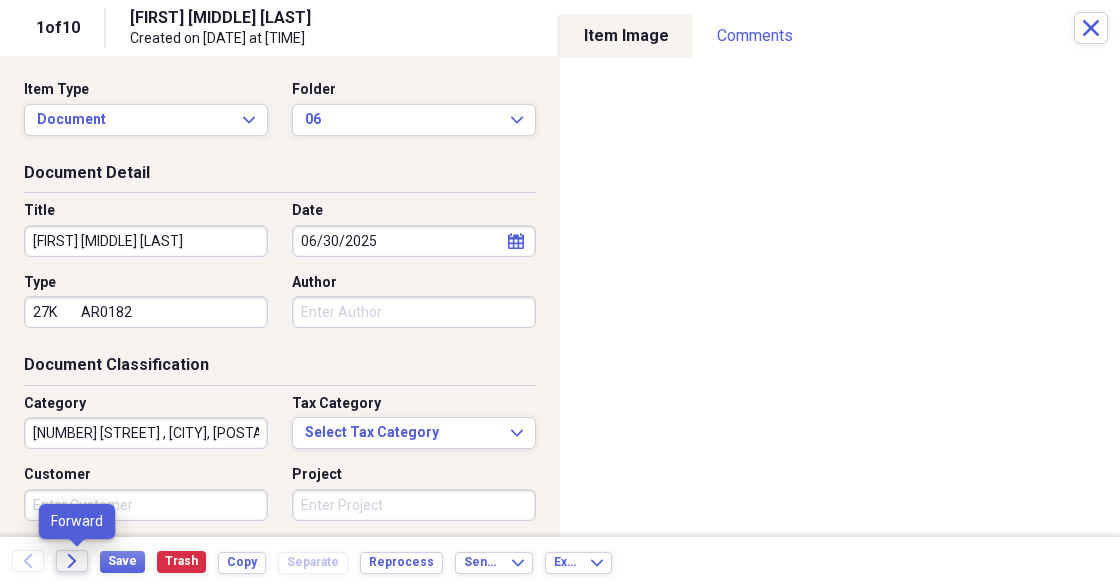 click on "Forward" 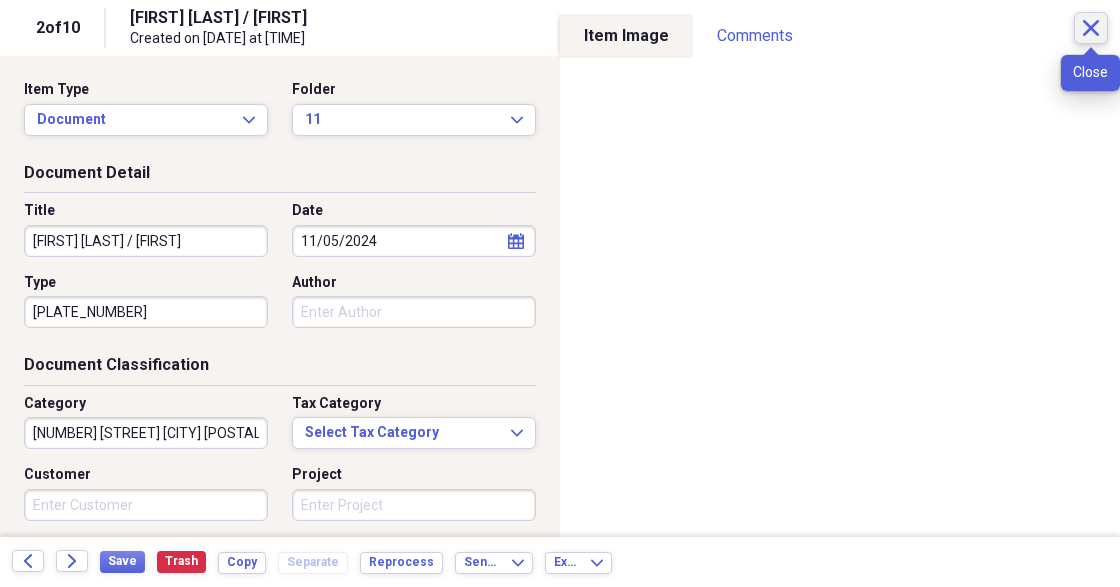 click on "Close" 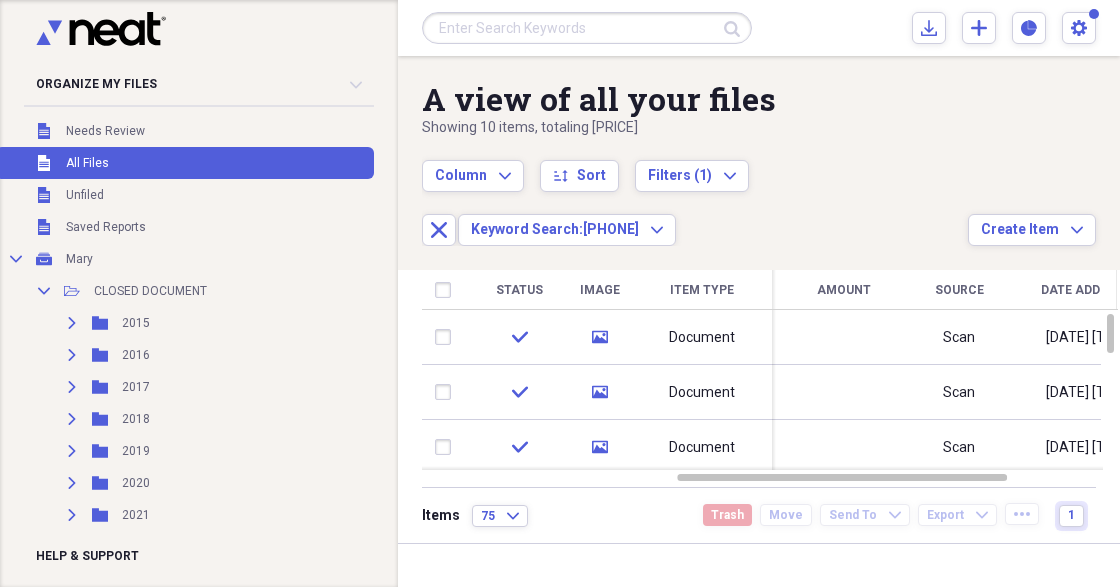 click at bounding box center [587, 28] 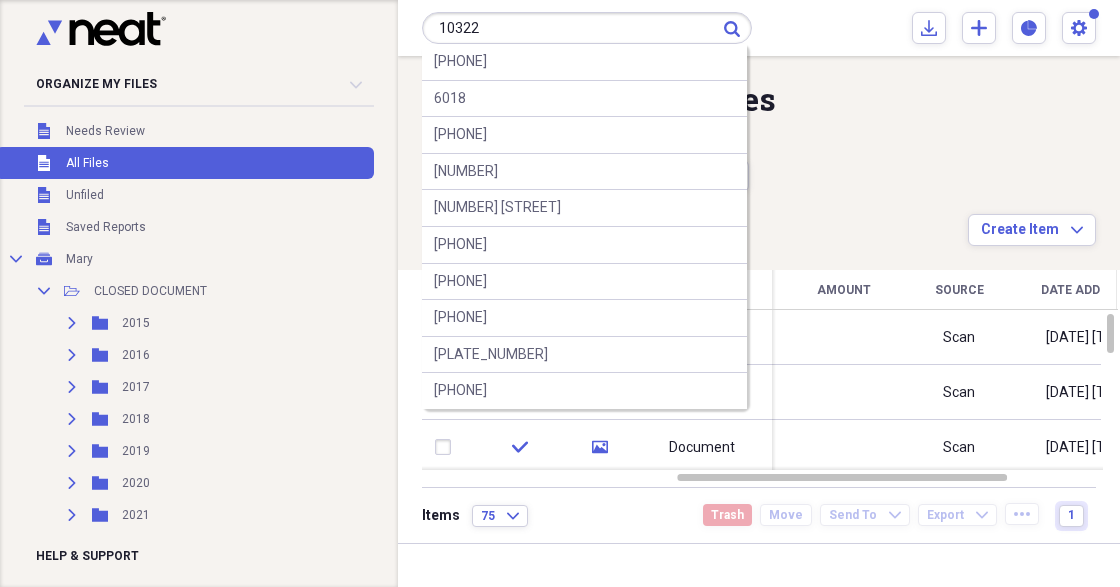 type on "10322" 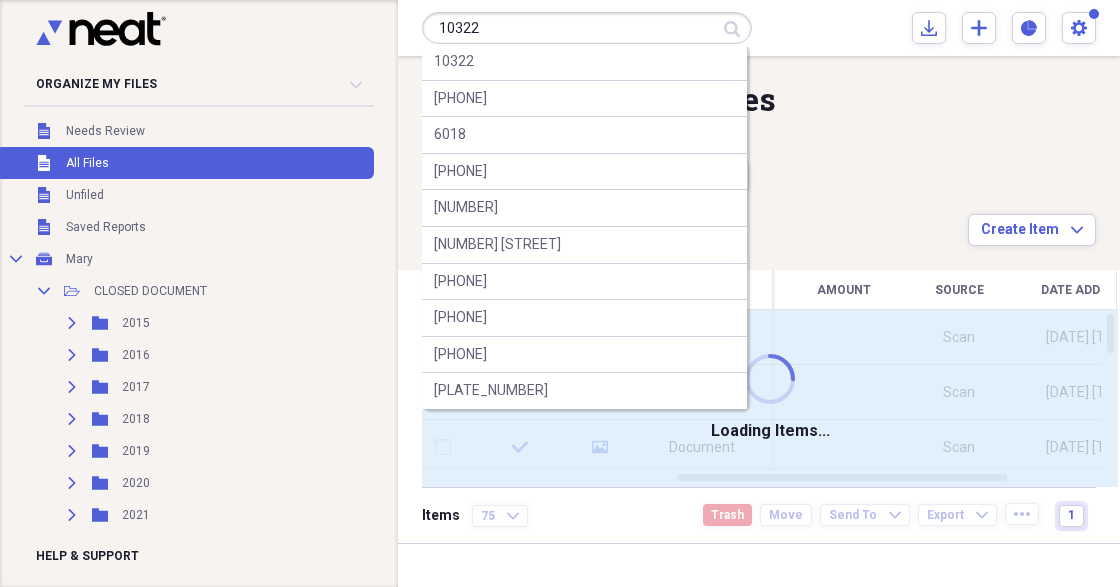 type 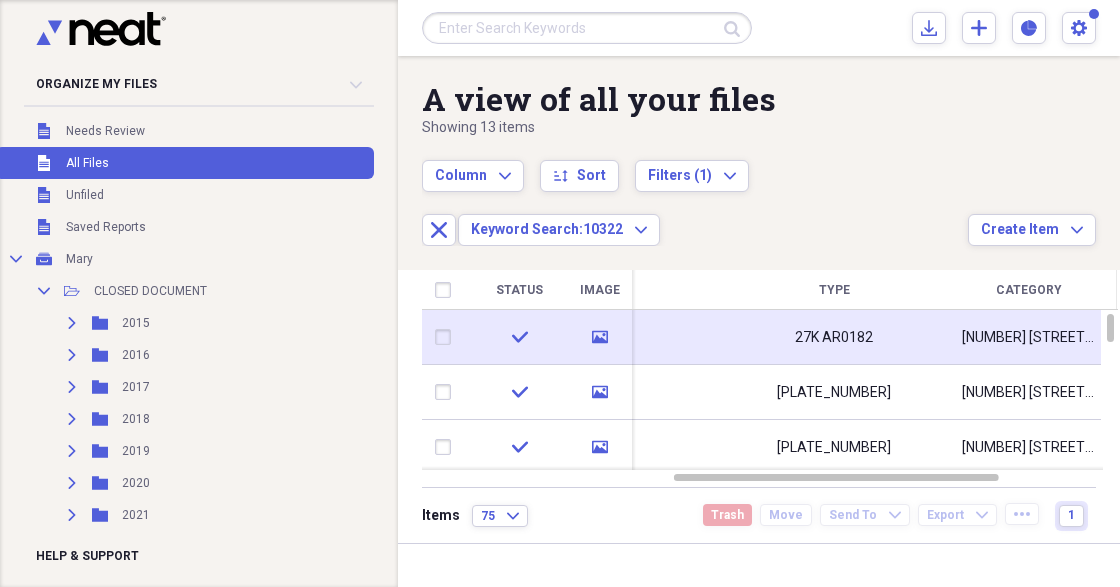 click on "27K        AR0182" at bounding box center [834, 338] 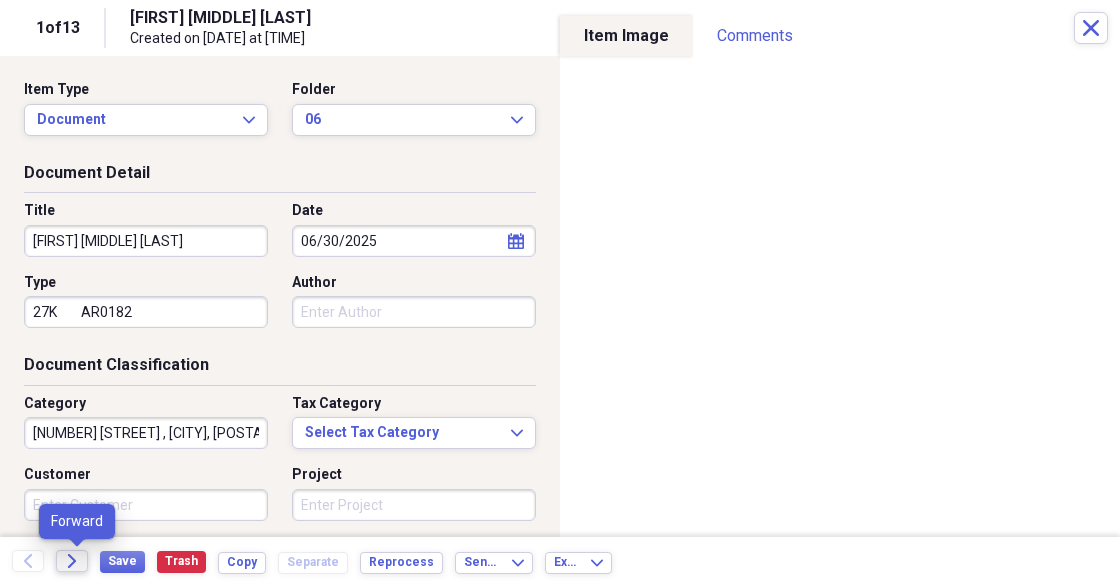 click on "Forward" 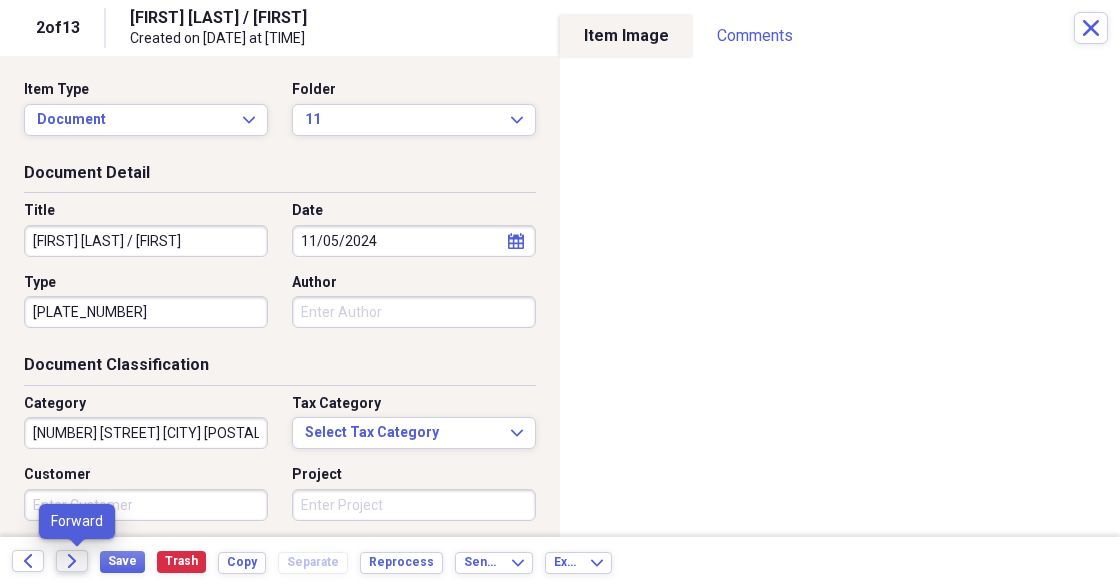 click on "Forward" 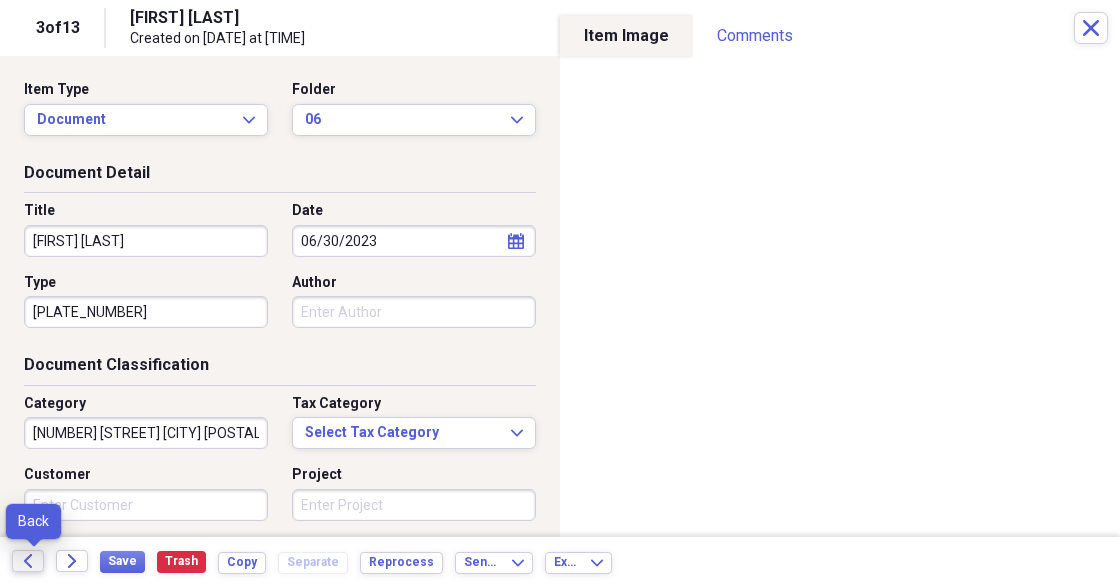 click 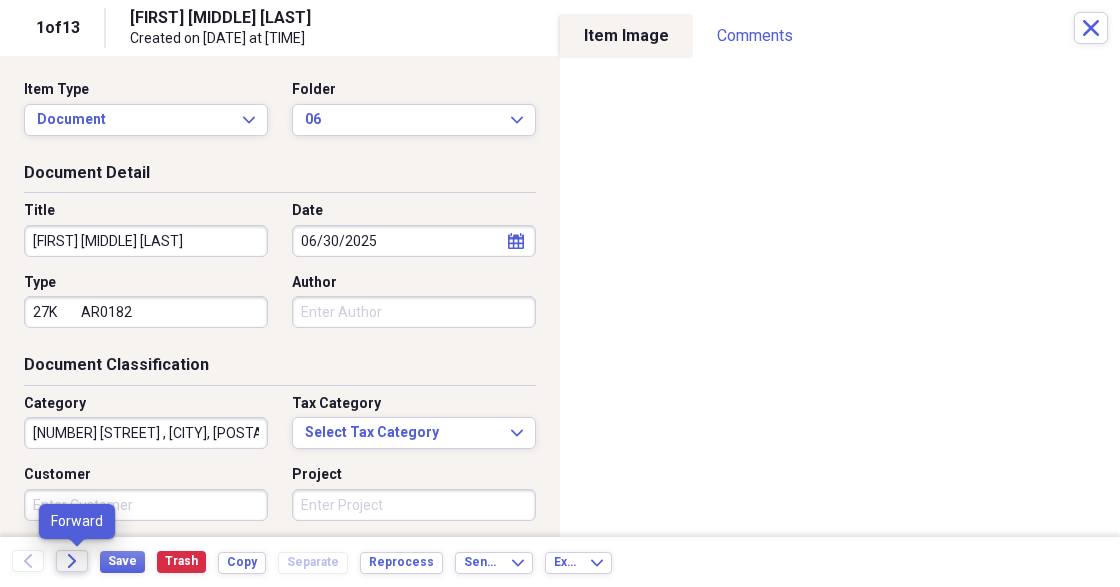 click on "Forward" 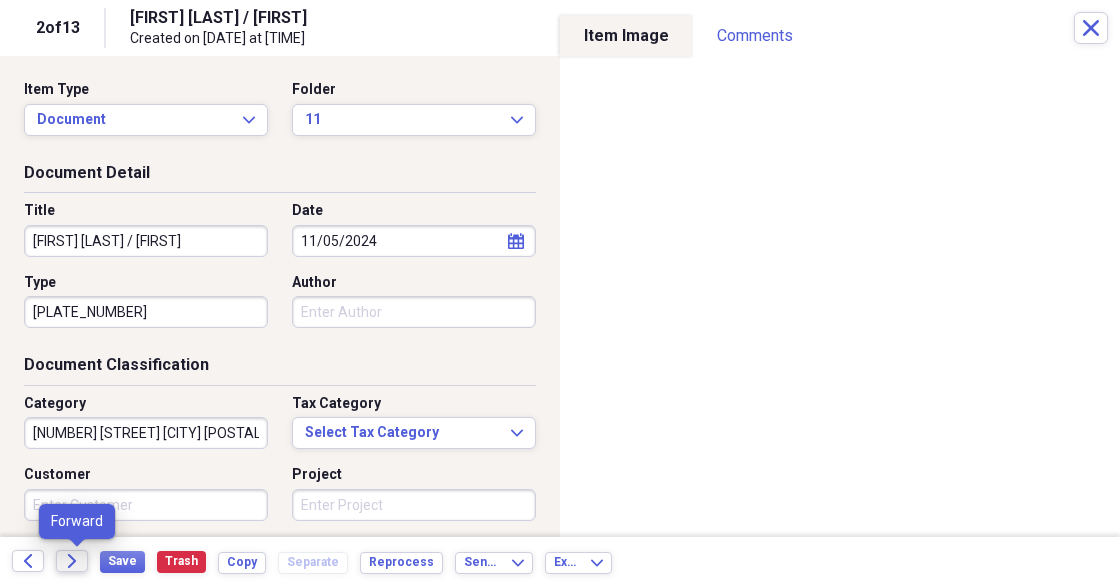 click 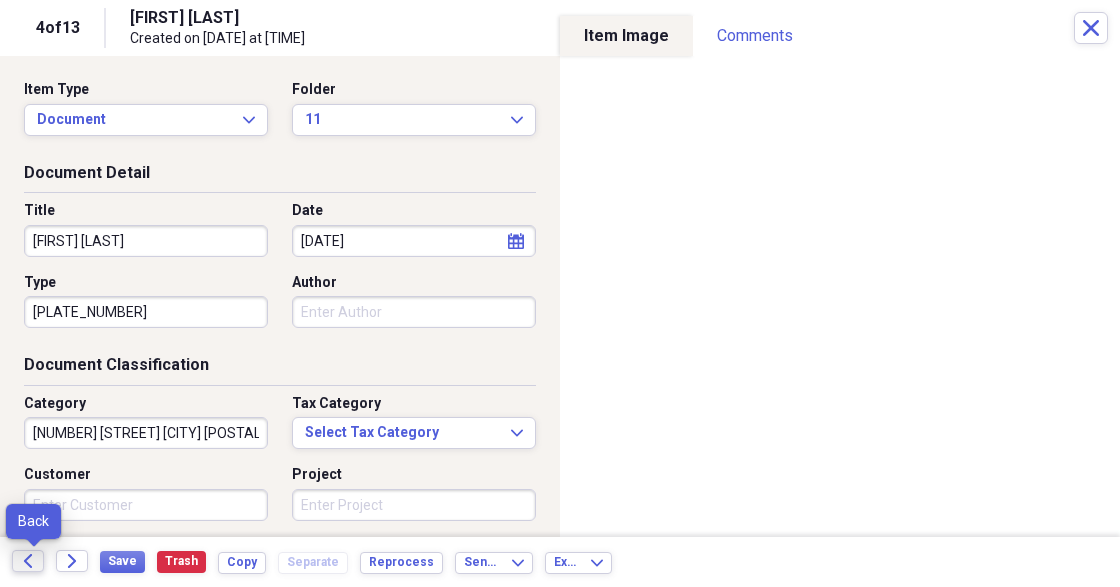click on "Back" 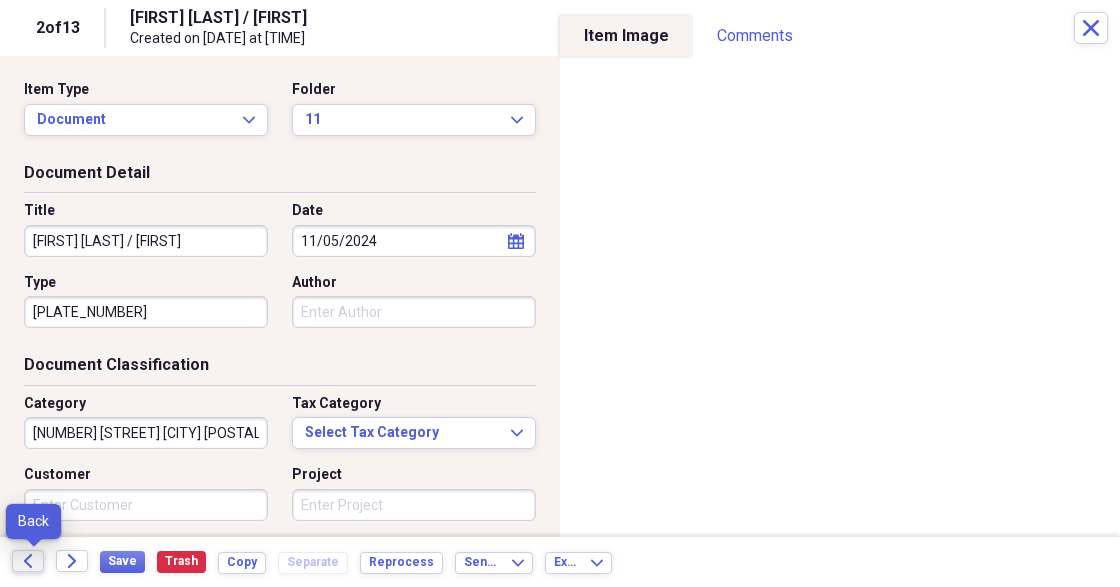 click 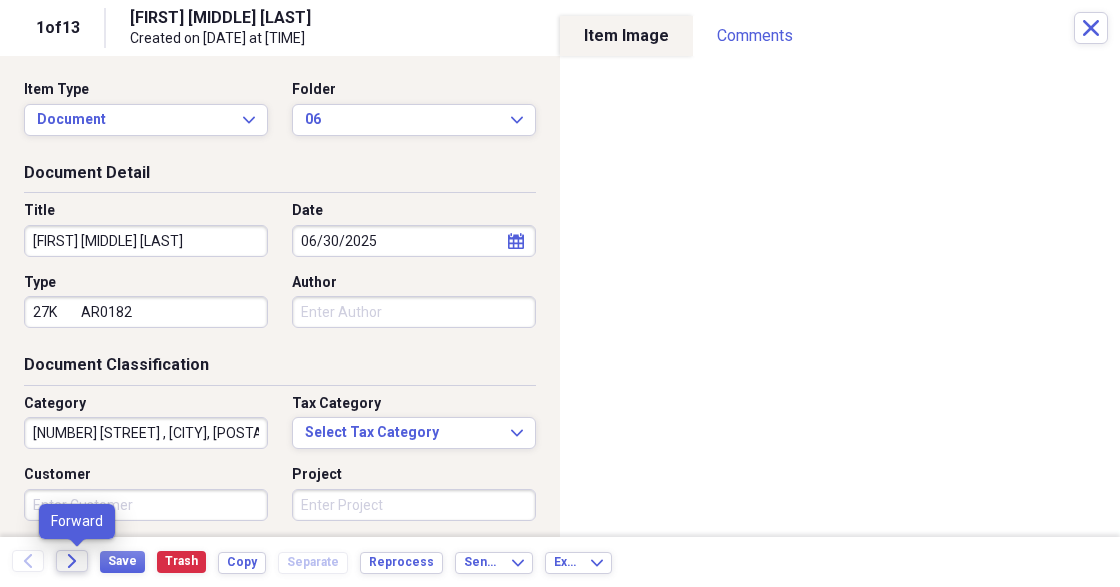 click on "Forward" 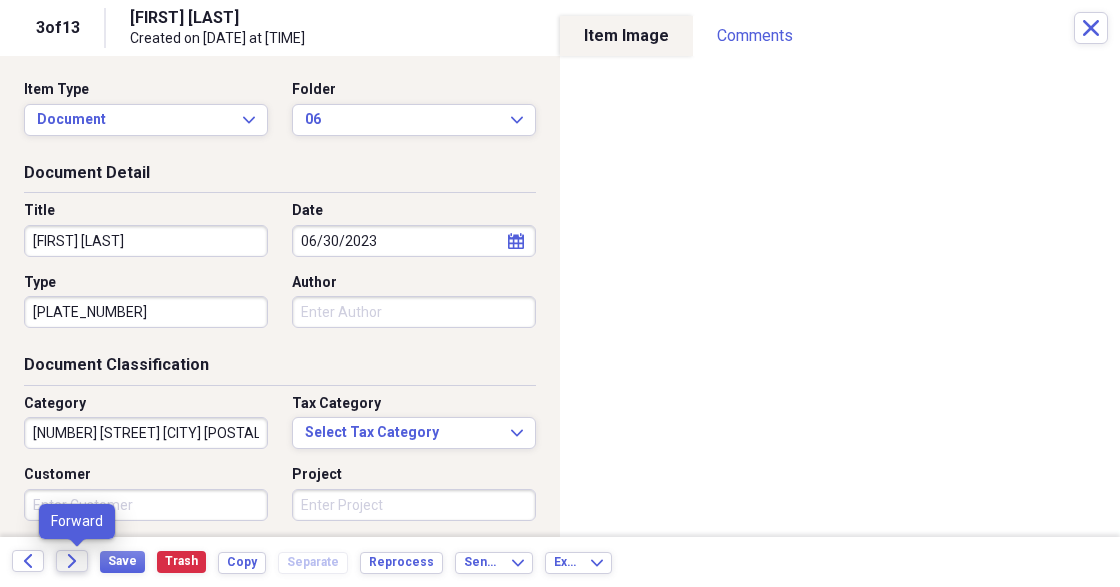 click 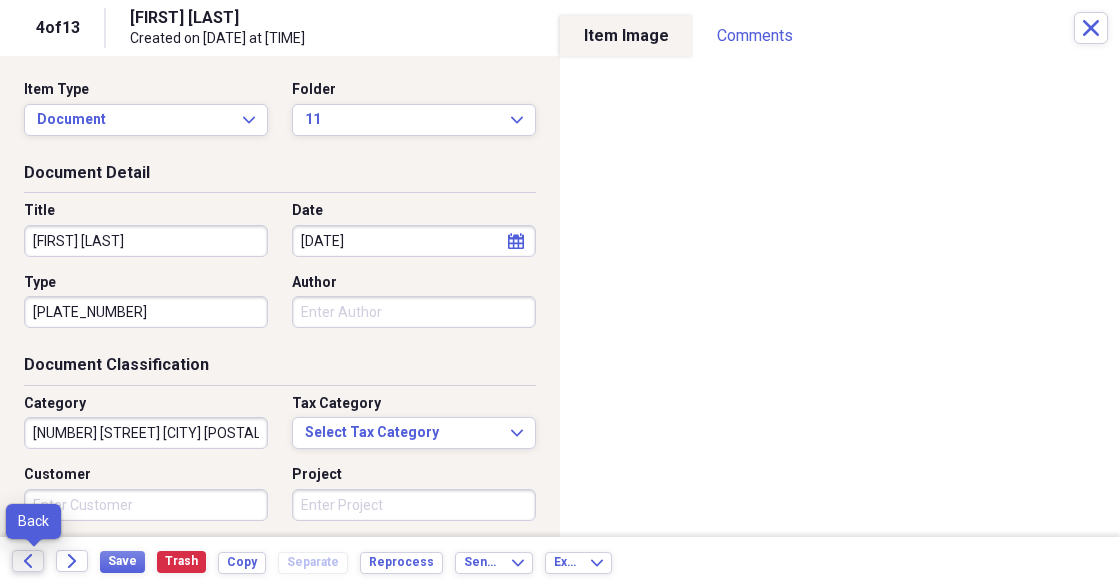 click on "Back" 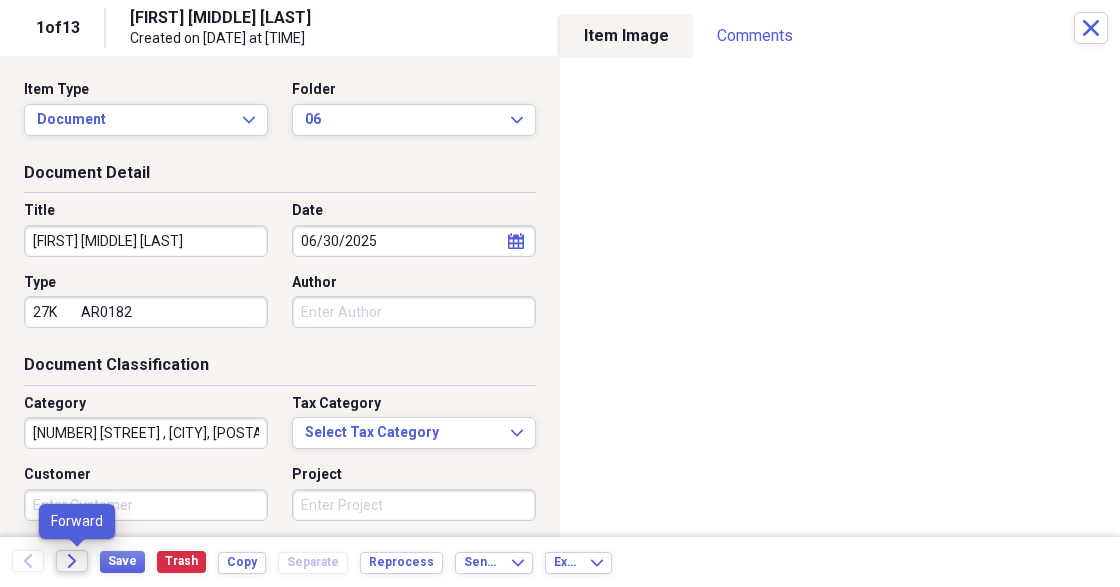 click on "Forward" 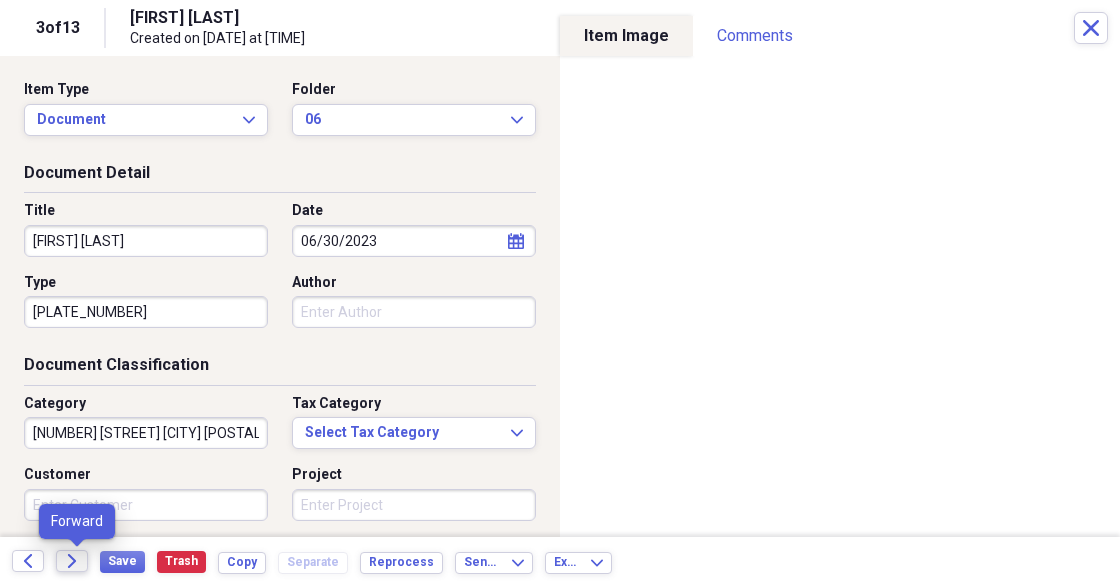 click on "Forward" 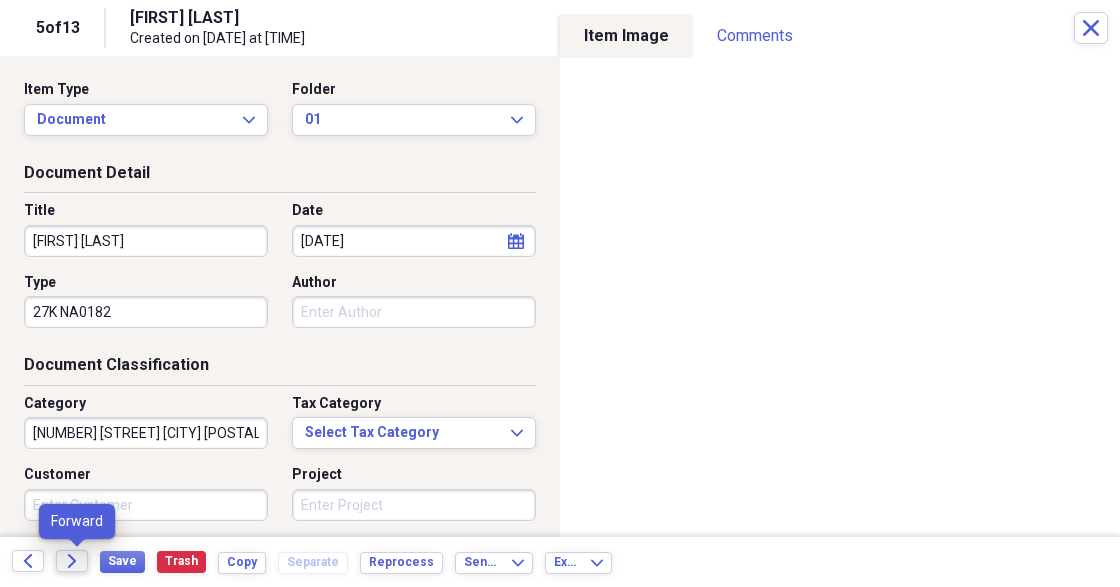 click on "Forward" 